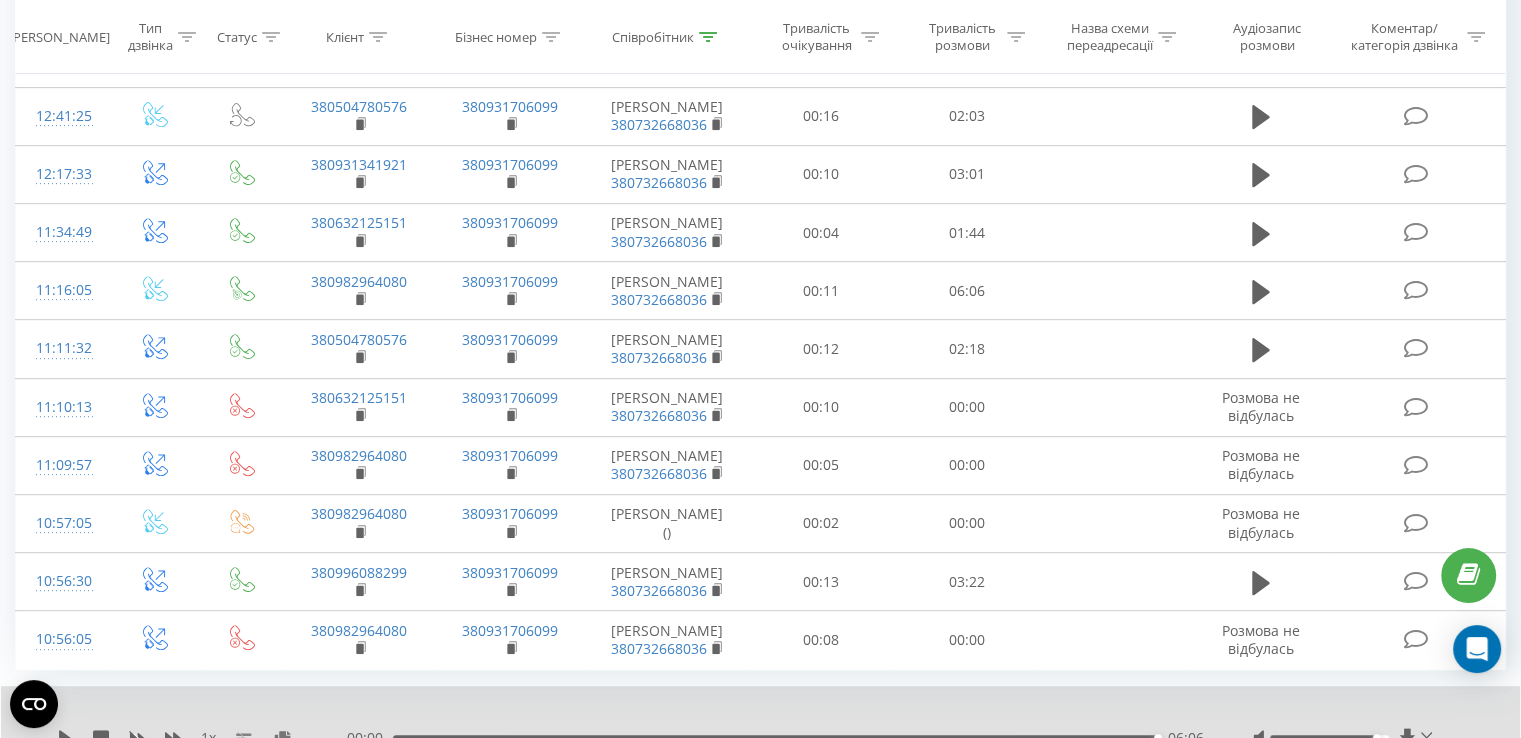 scroll, scrollTop: 0, scrollLeft: 0, axis: both 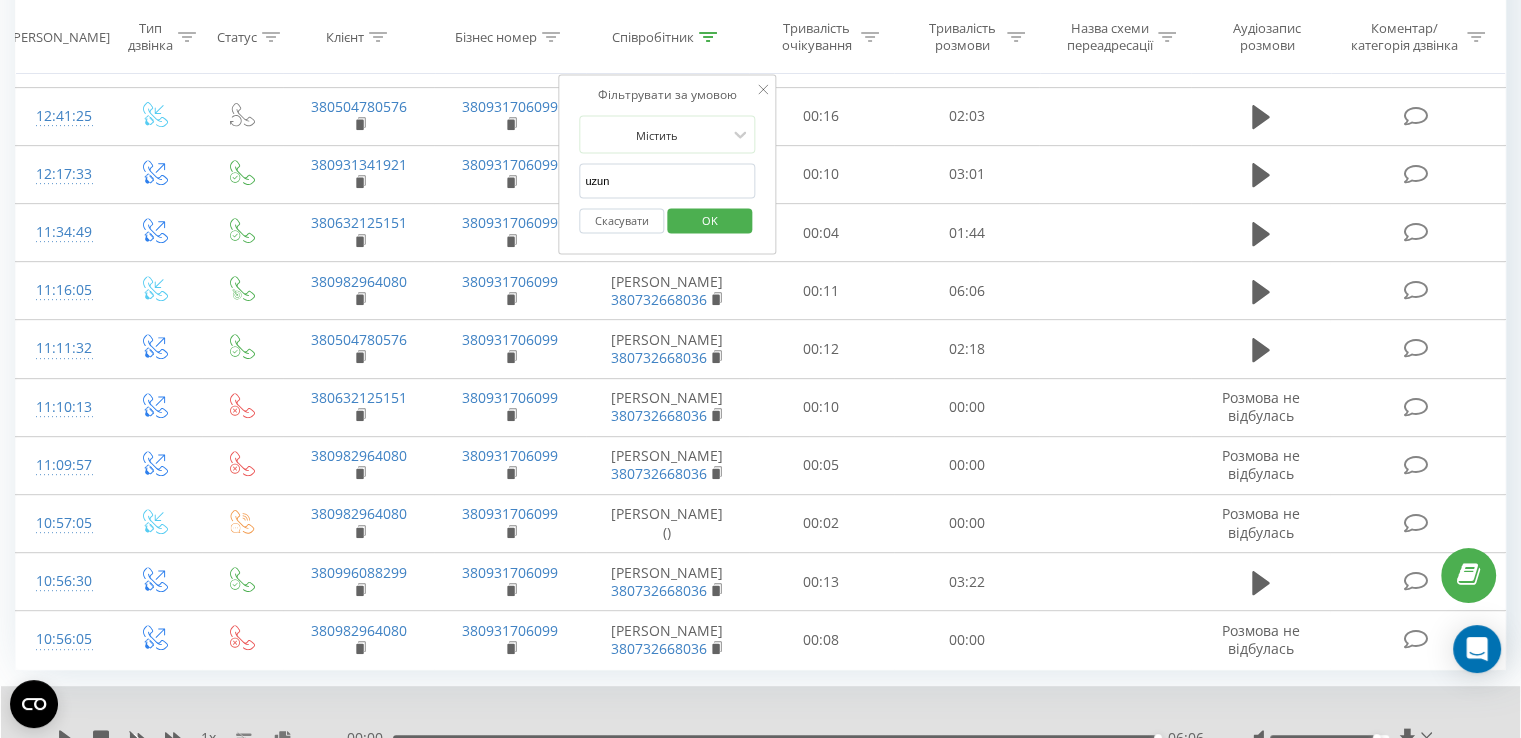 click on "uzun" at bounding box center [667, 181] 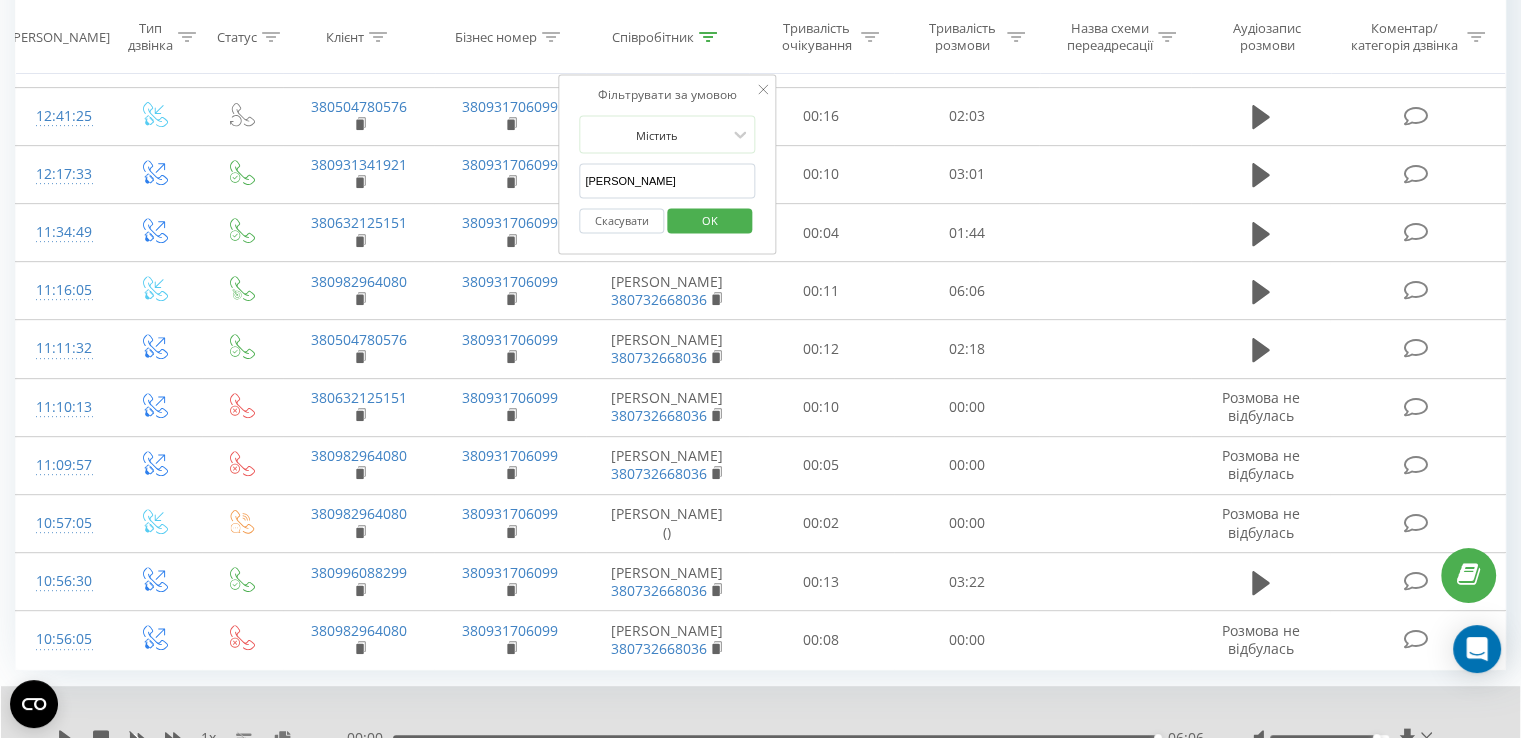 click on "OK" at bounding box center (710, 219) 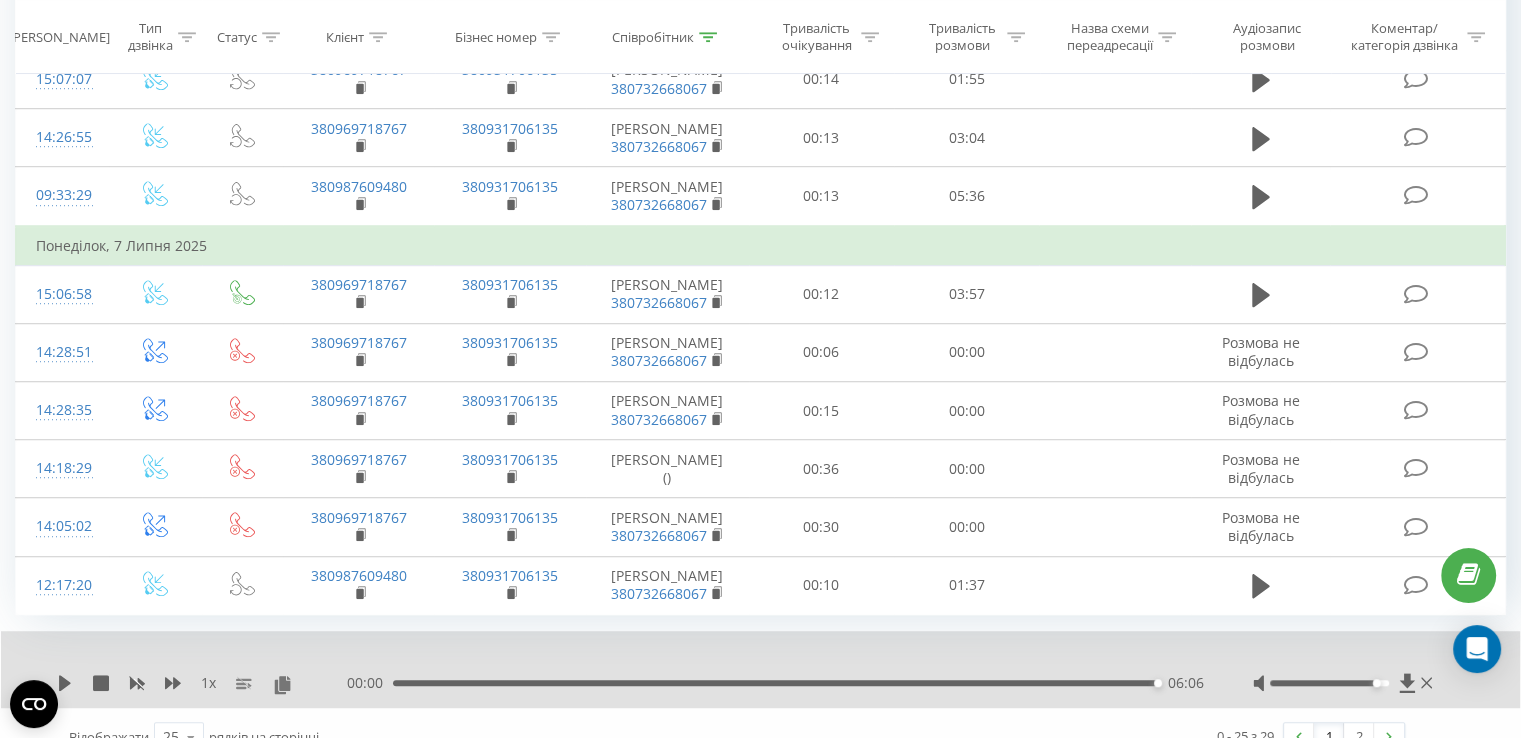 scroll, scrollTop: 1321, scrollLeft: 0, axis: vertical 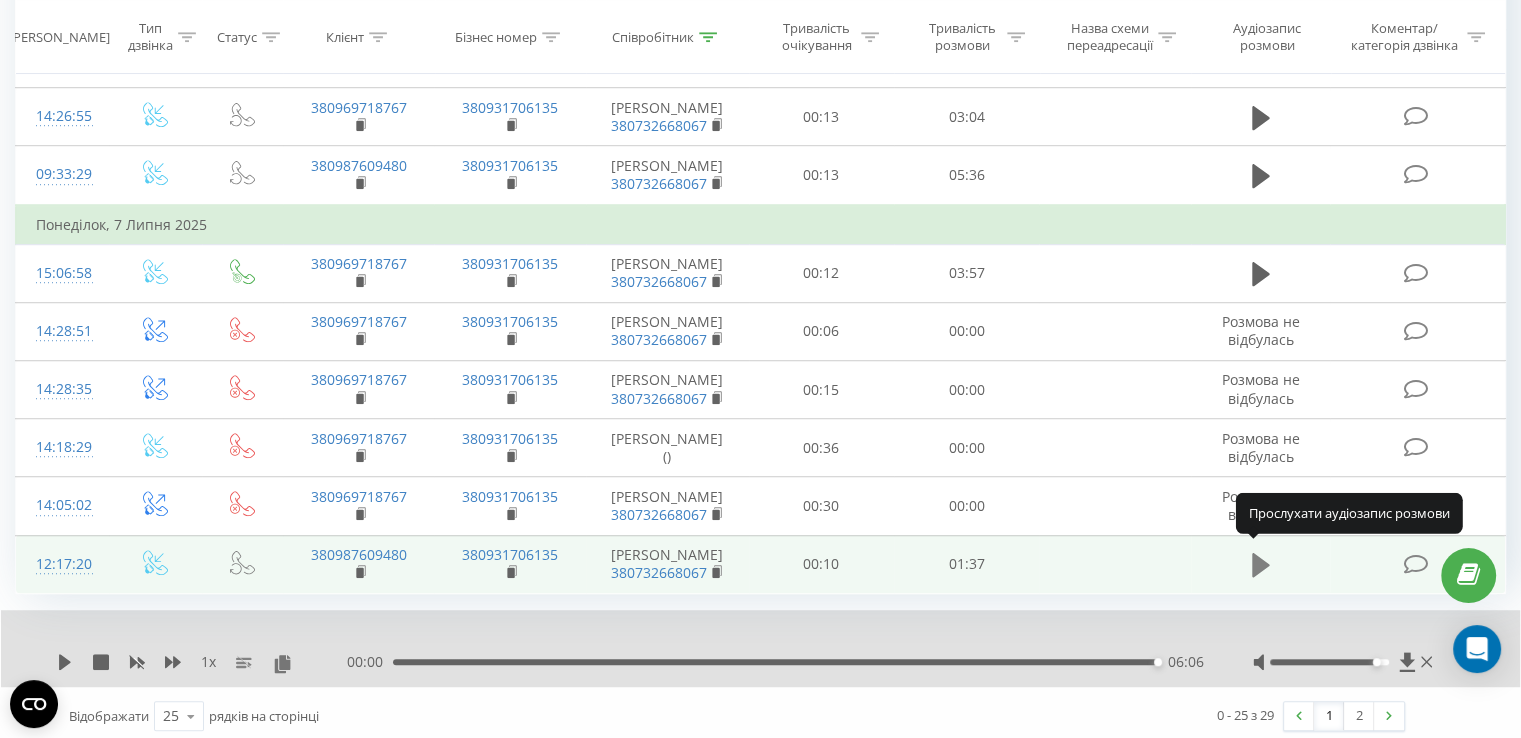 click 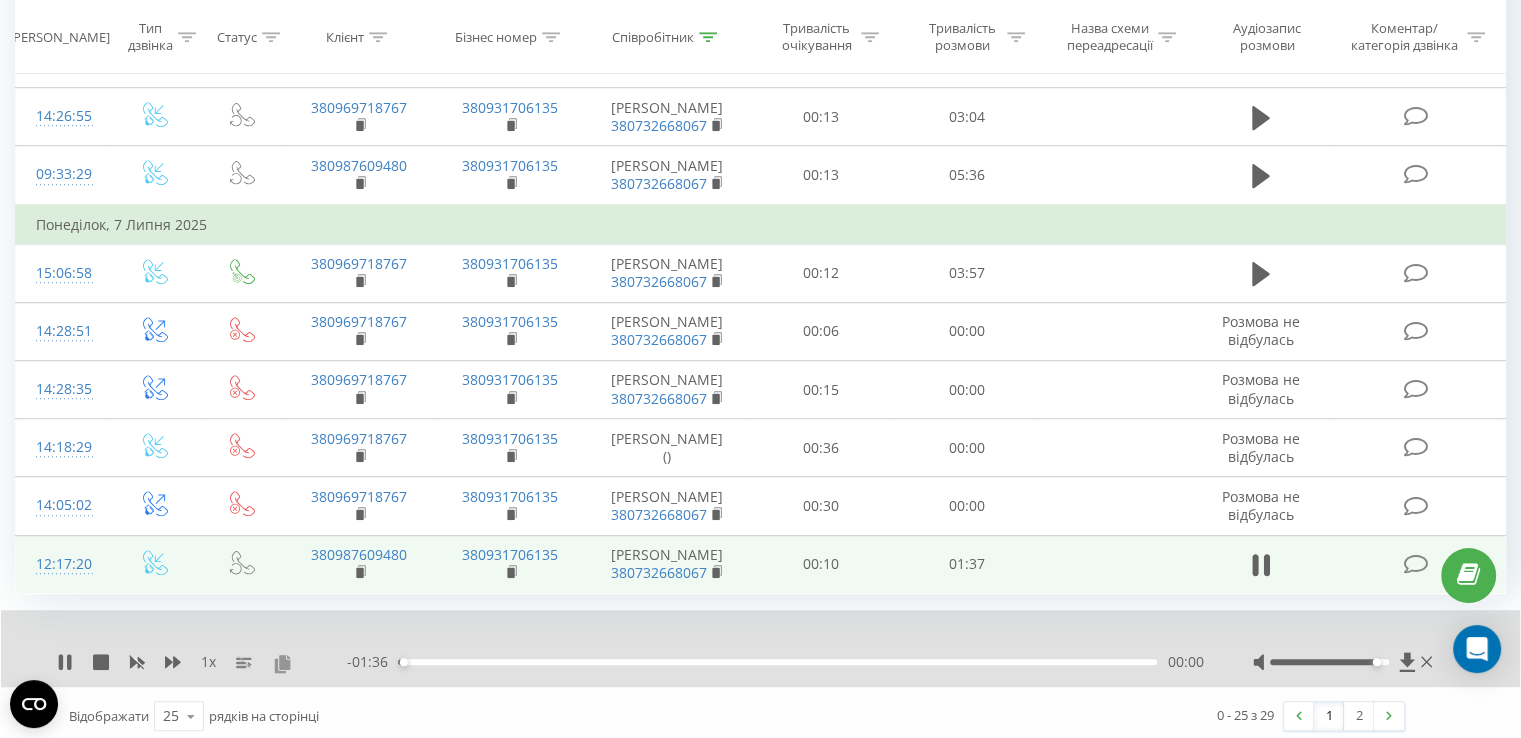 click at bounding box center [282, 663] 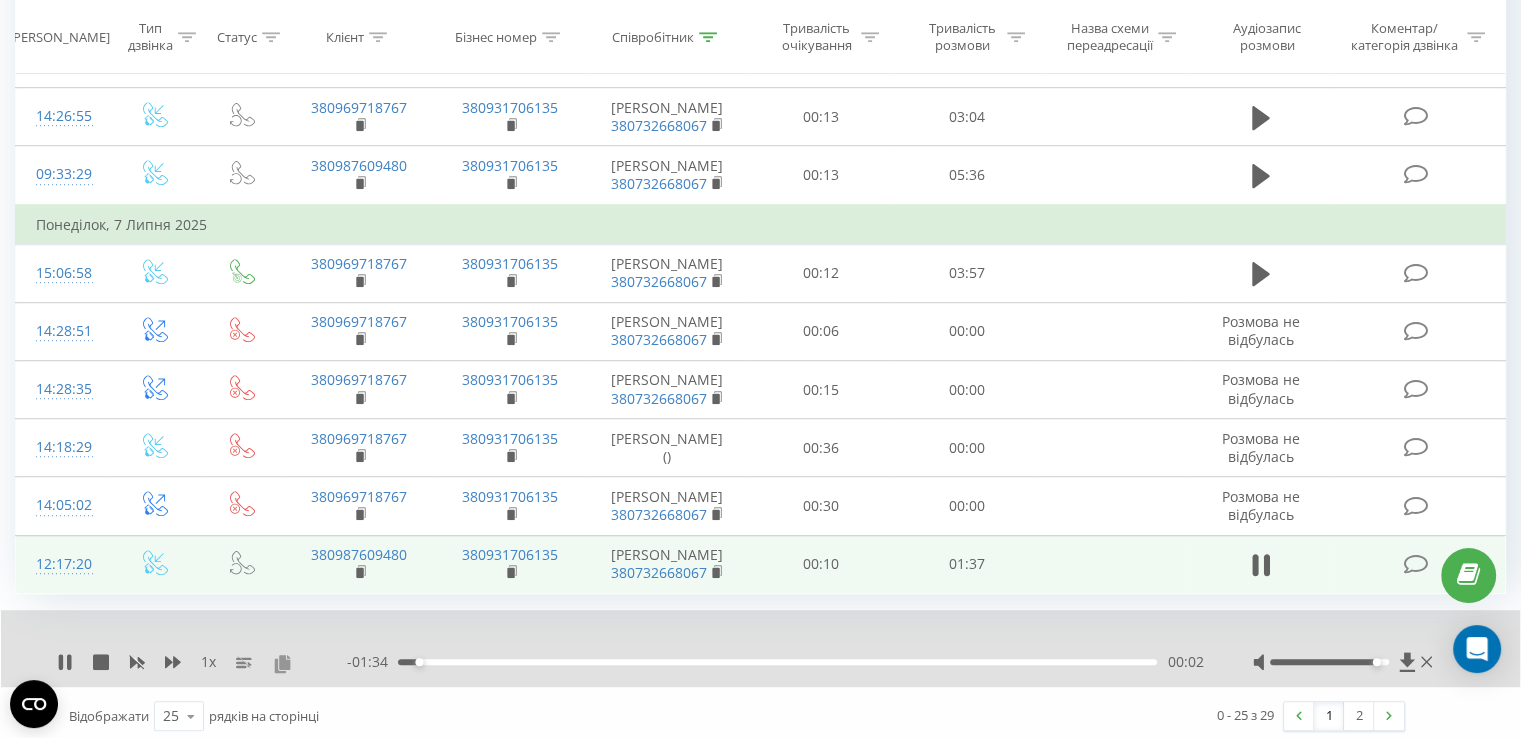 click at bounding box center [282, 663] 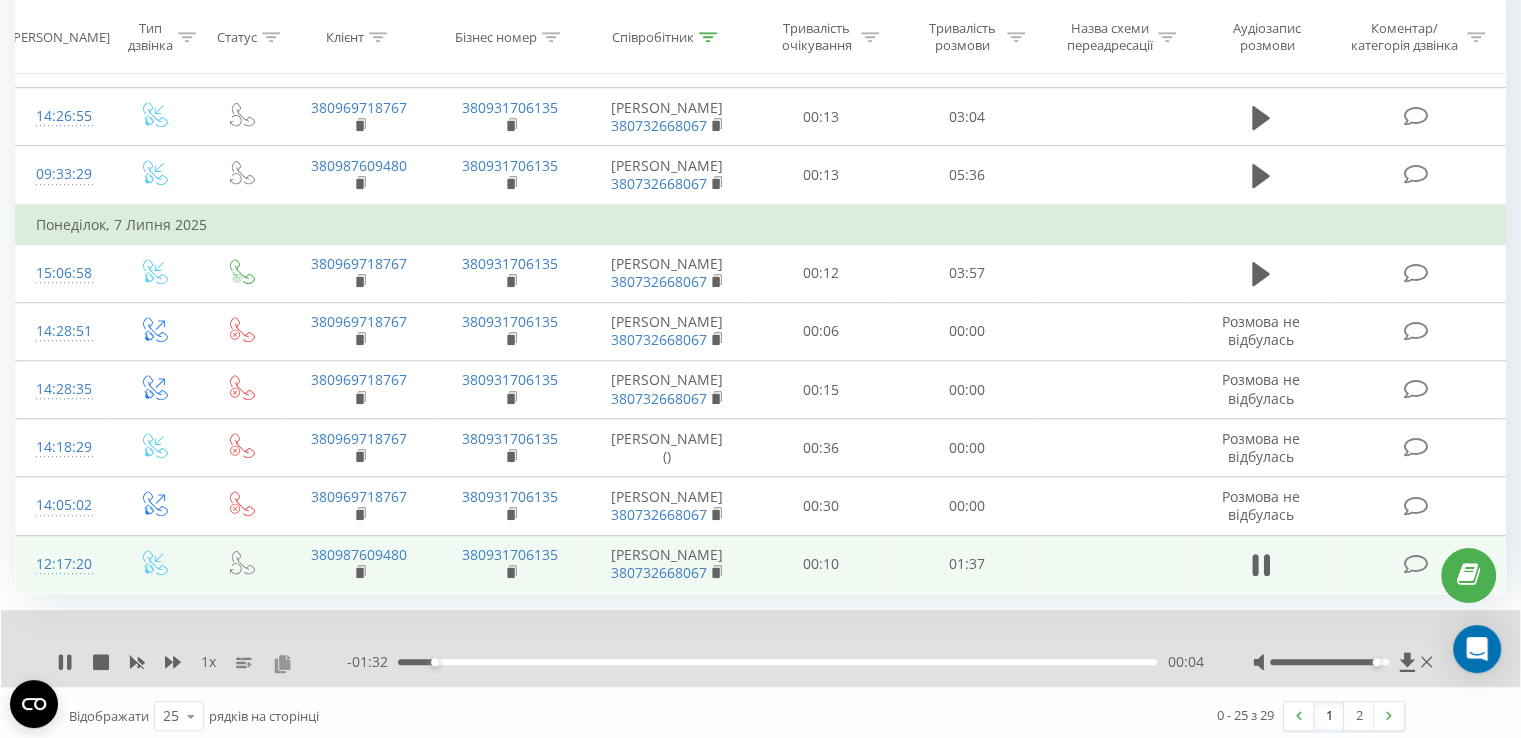 click at bounding box center [282, 663] 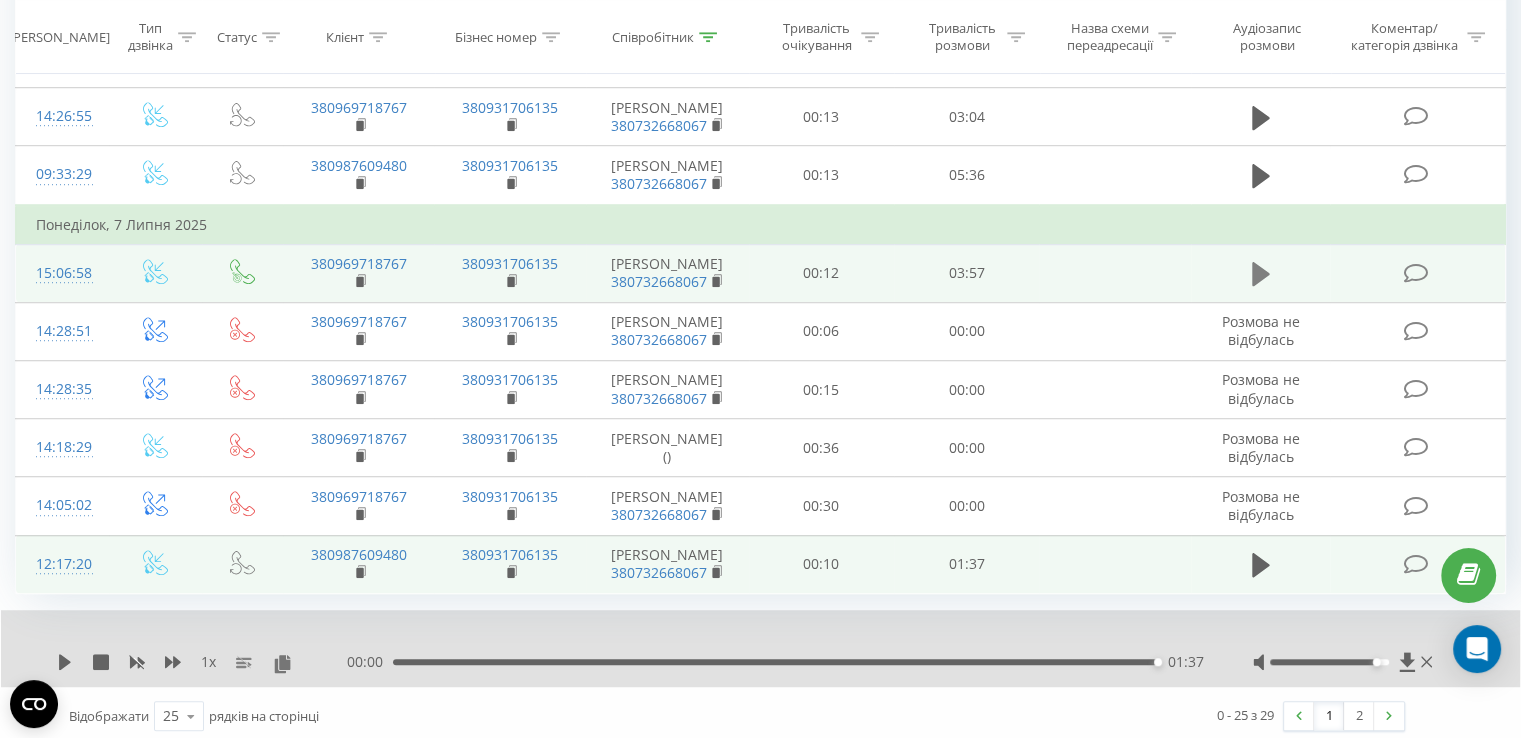 click 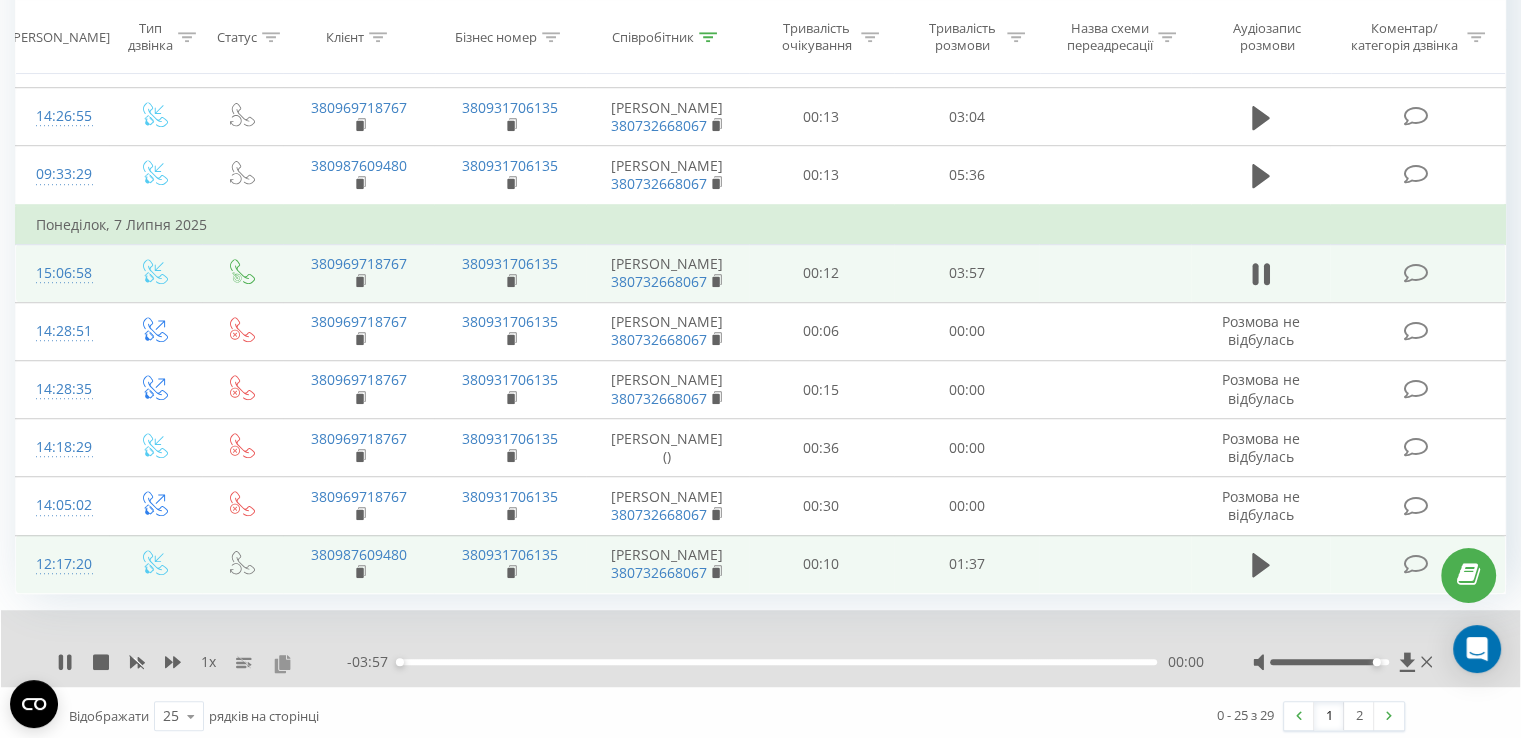 click at bounding box center (282, 663) 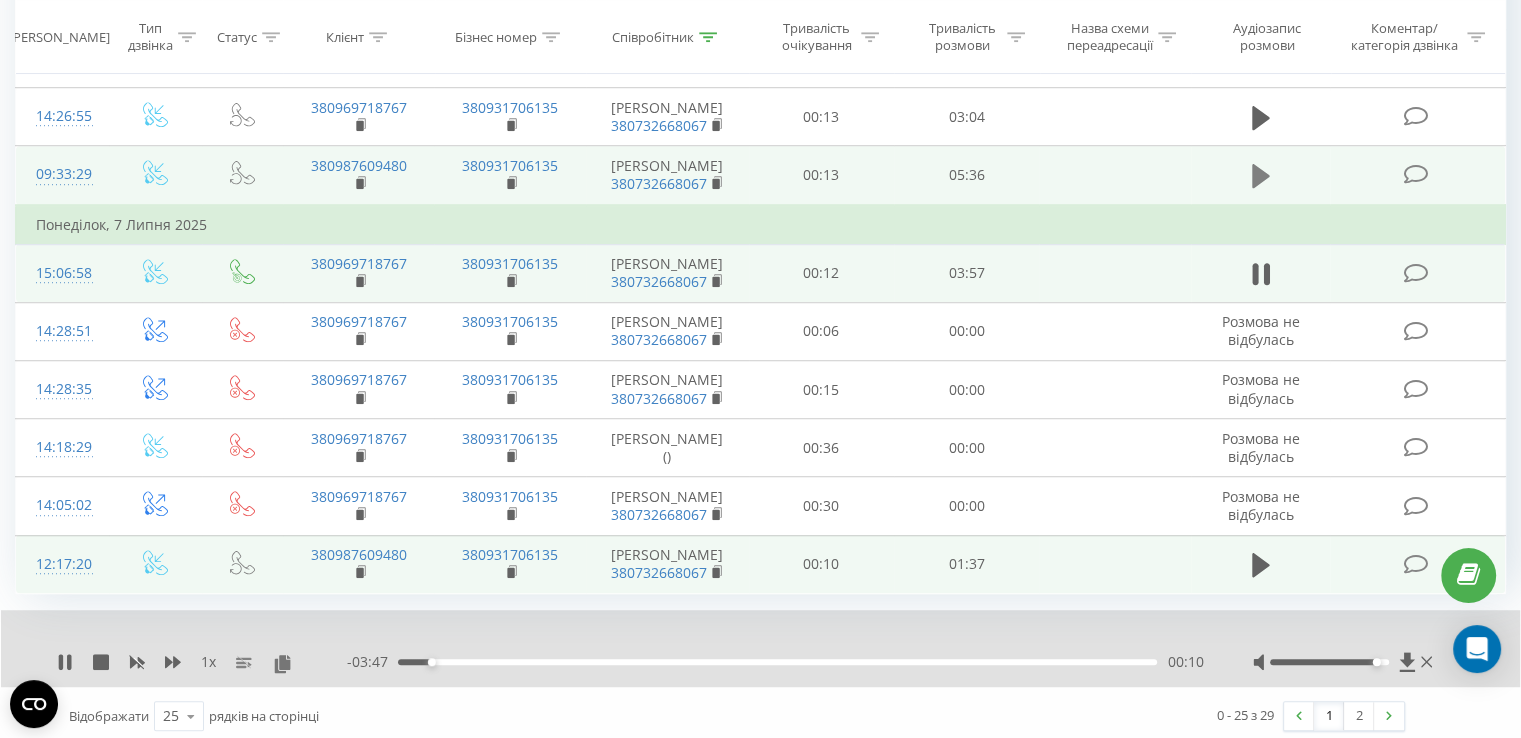 click 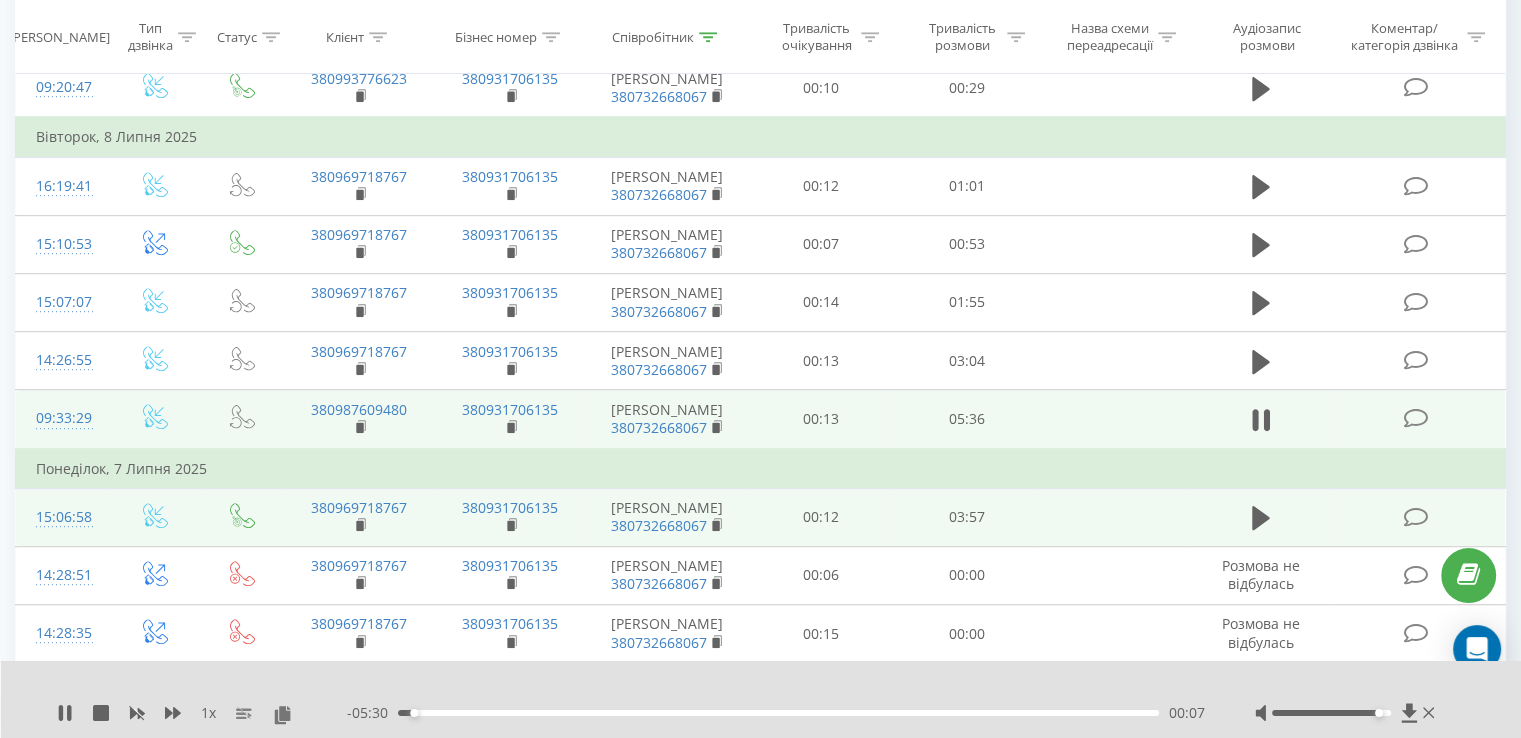 scroll, scrollTop: 1070, scrollLeft: 0, axis: vertical 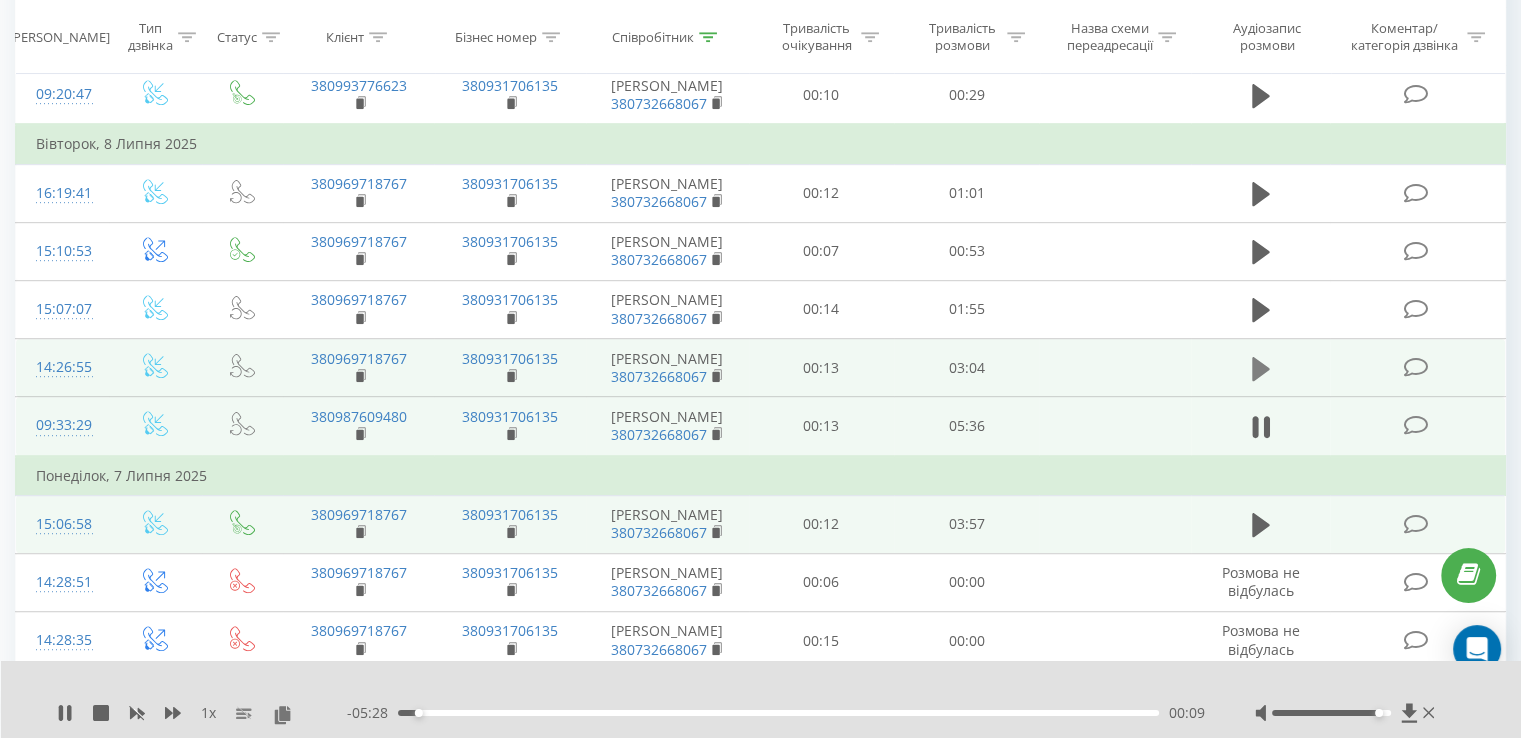 click 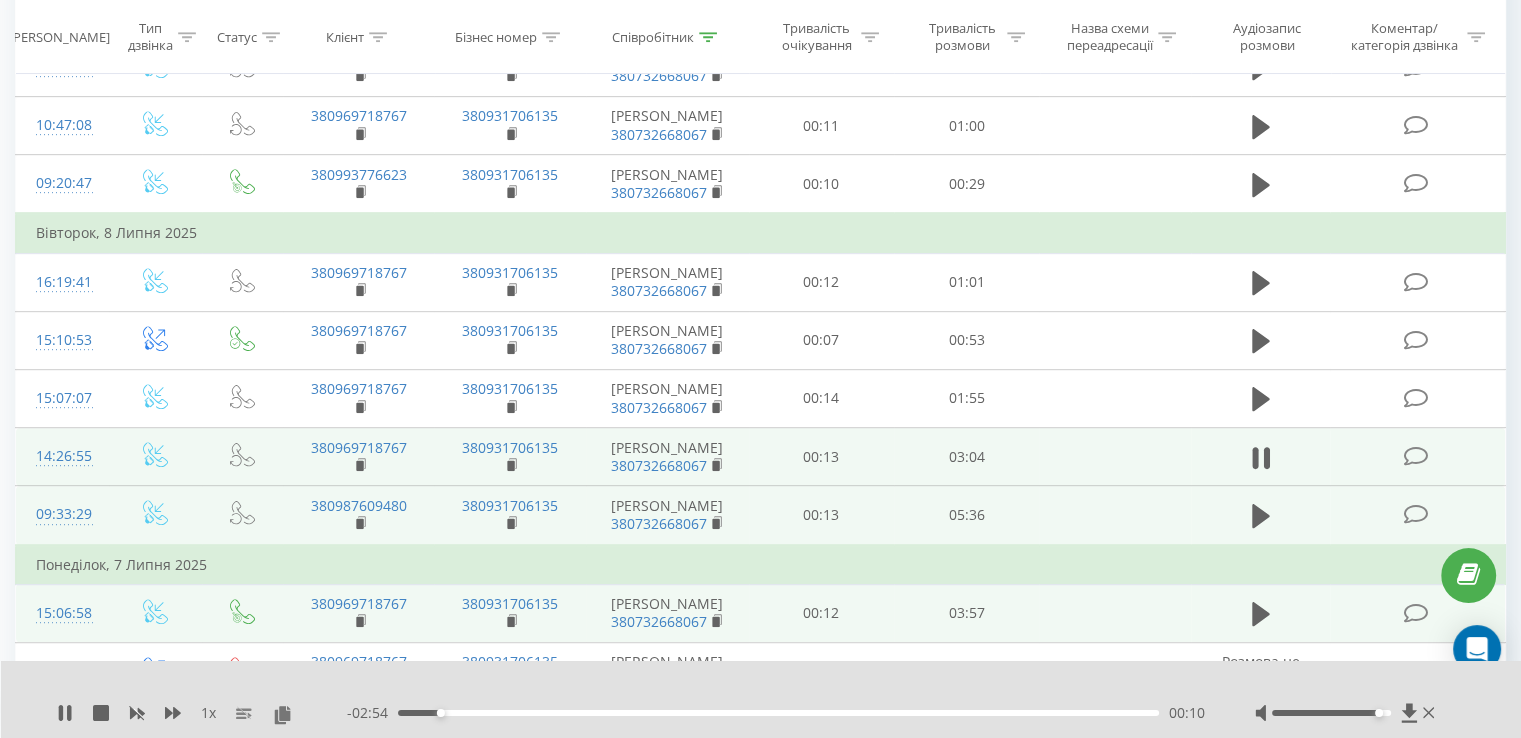 scroll, scrollTop: 988, scrollLeft: 0, axis: vertical 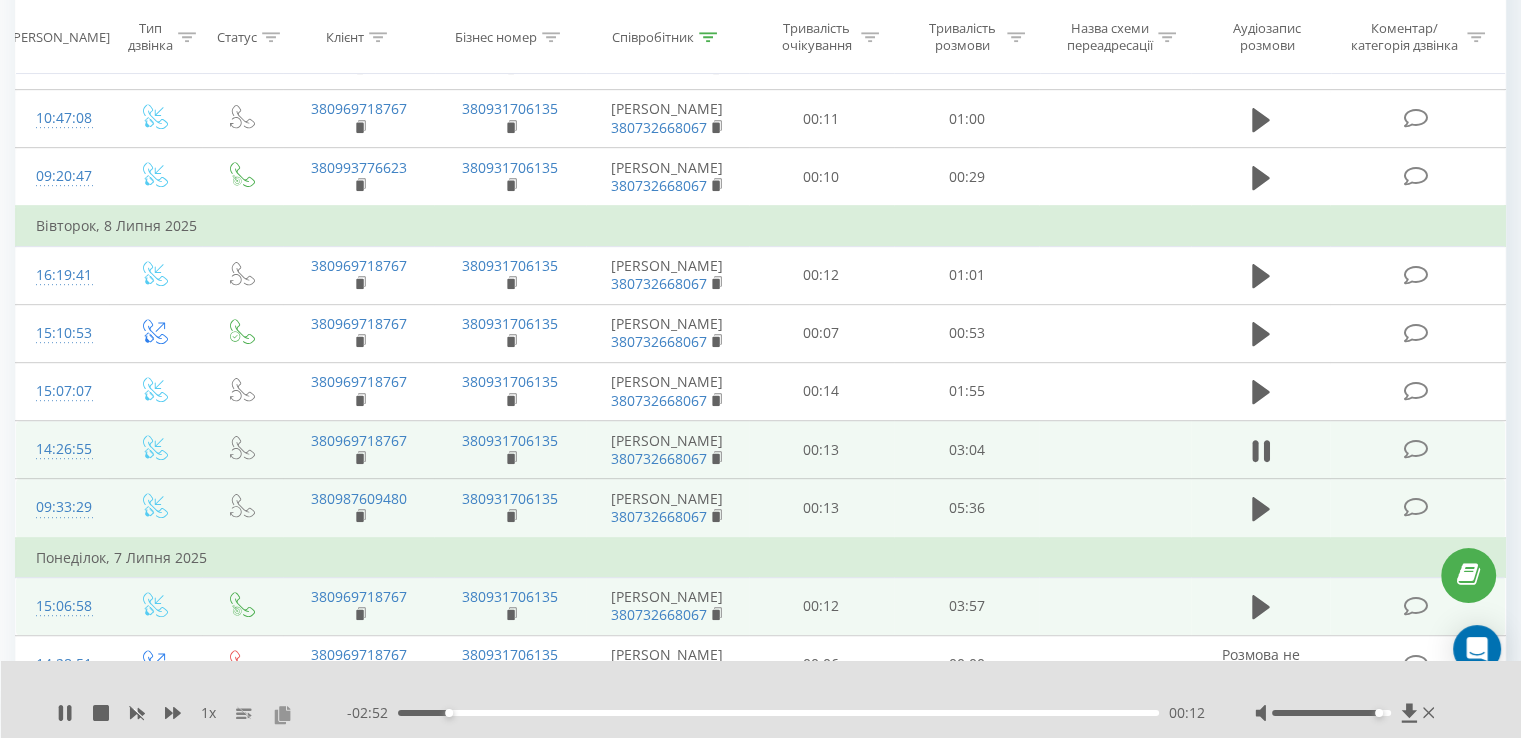 click at bounding box center [282, 714] 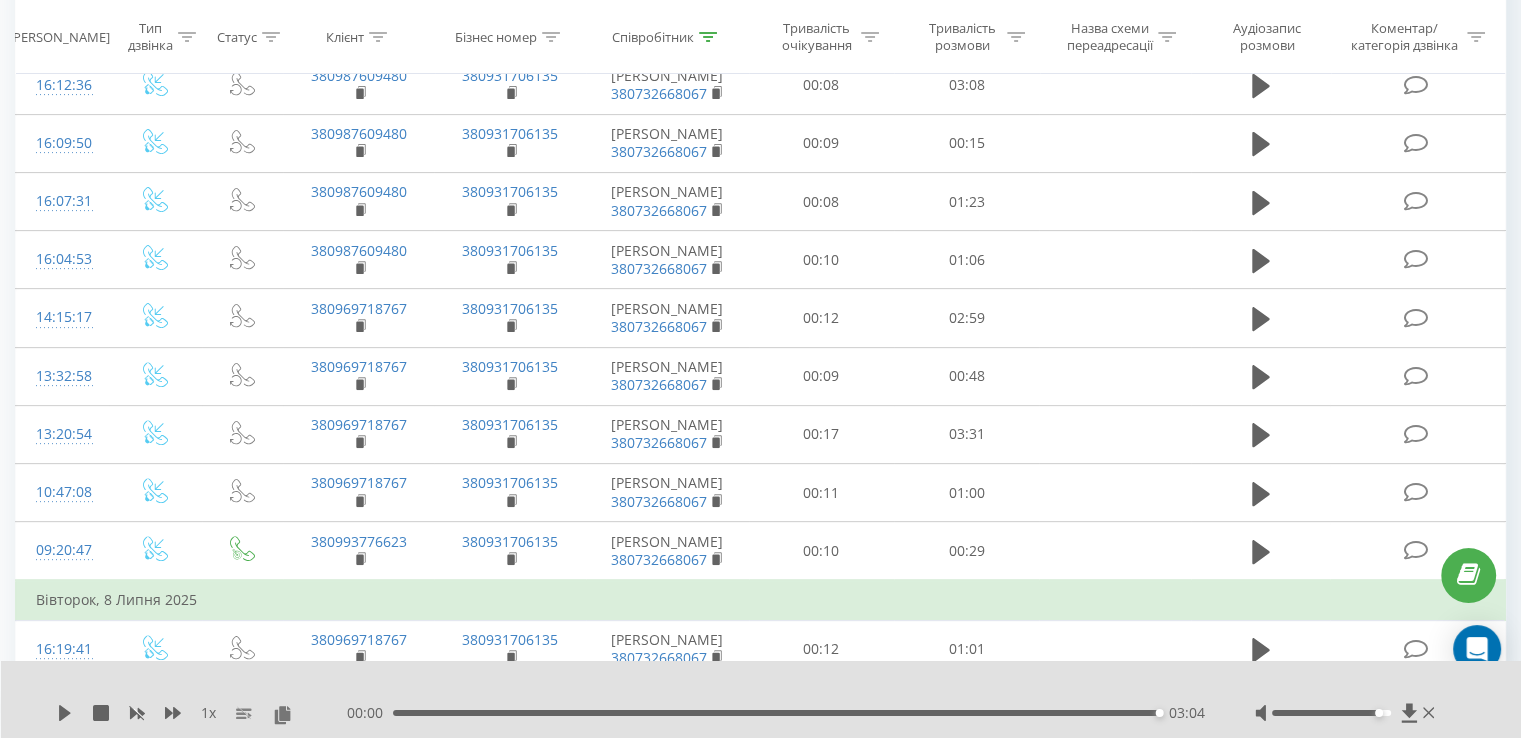 scroll, scrollTop: 609, scrollLeft: 0, axis: vertical 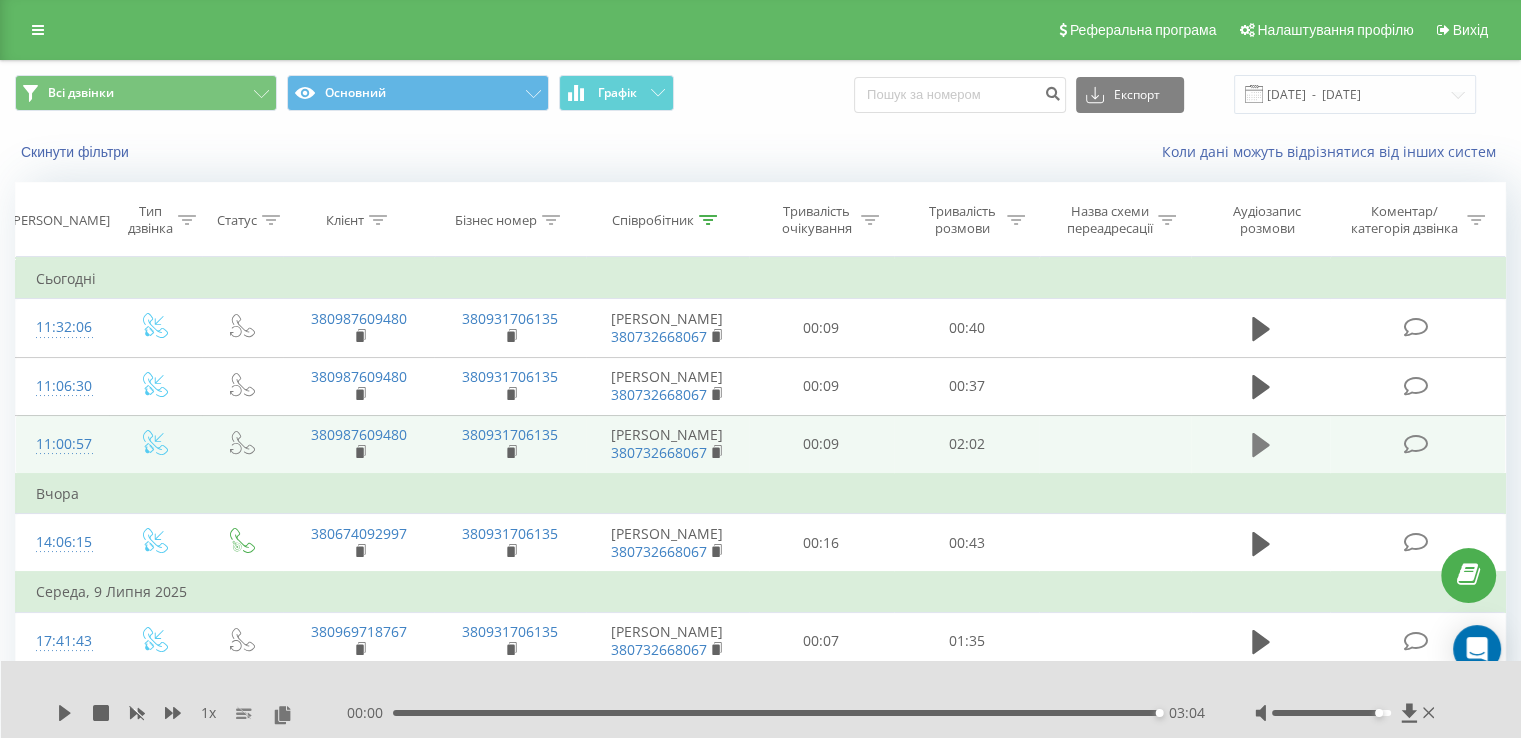 click 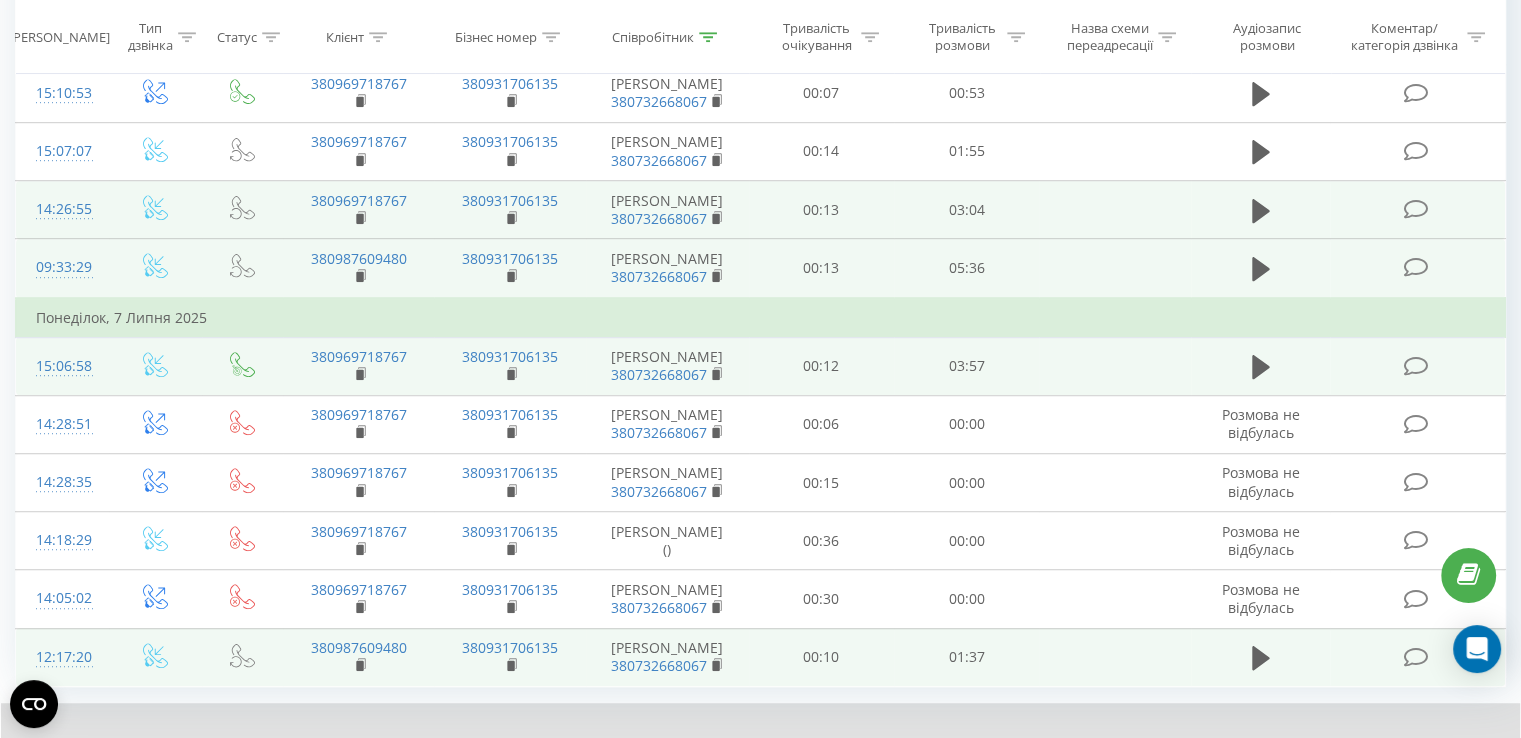 scroll, scrollTop: 1232, scrollLeft: 0, axis: vertical 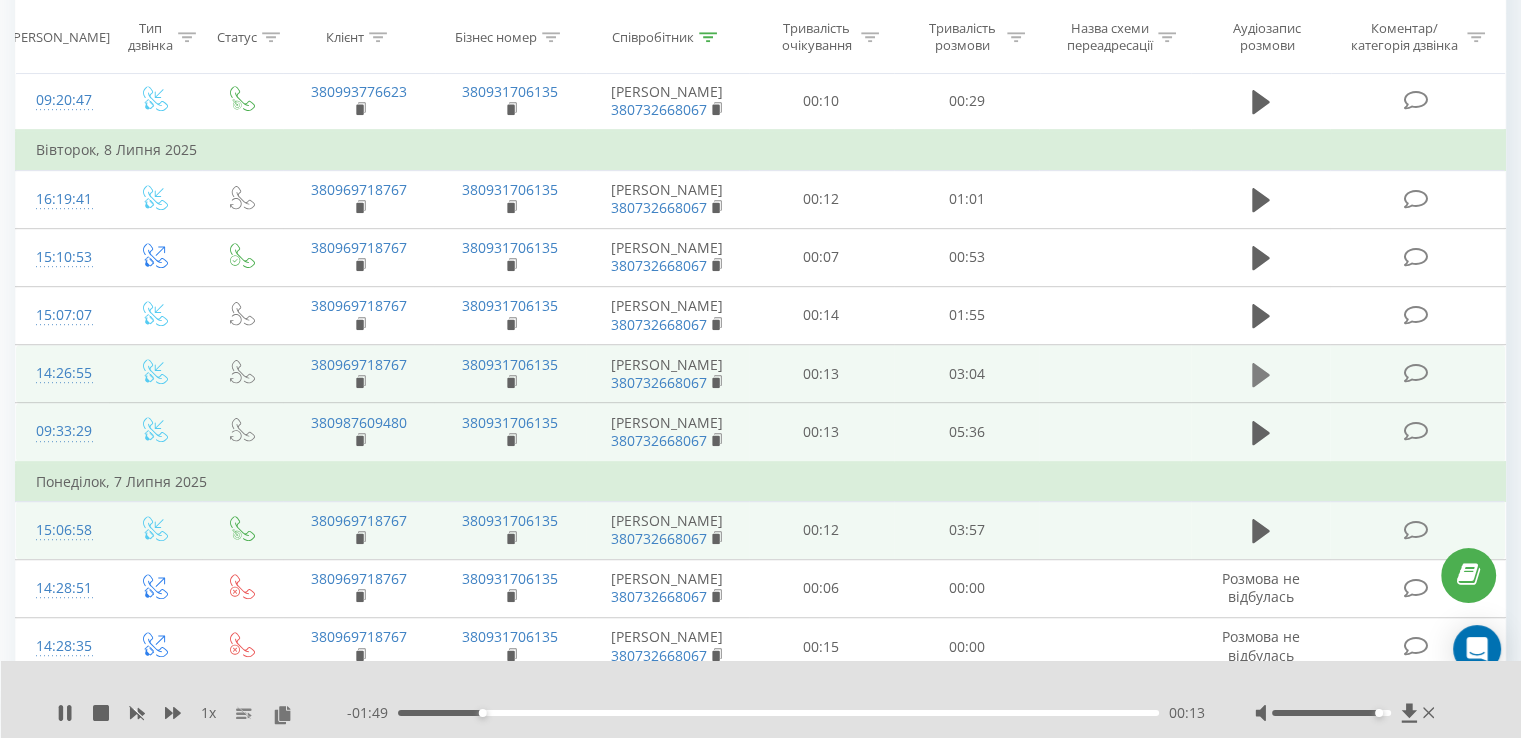 click at bounding box center [1261, 375] 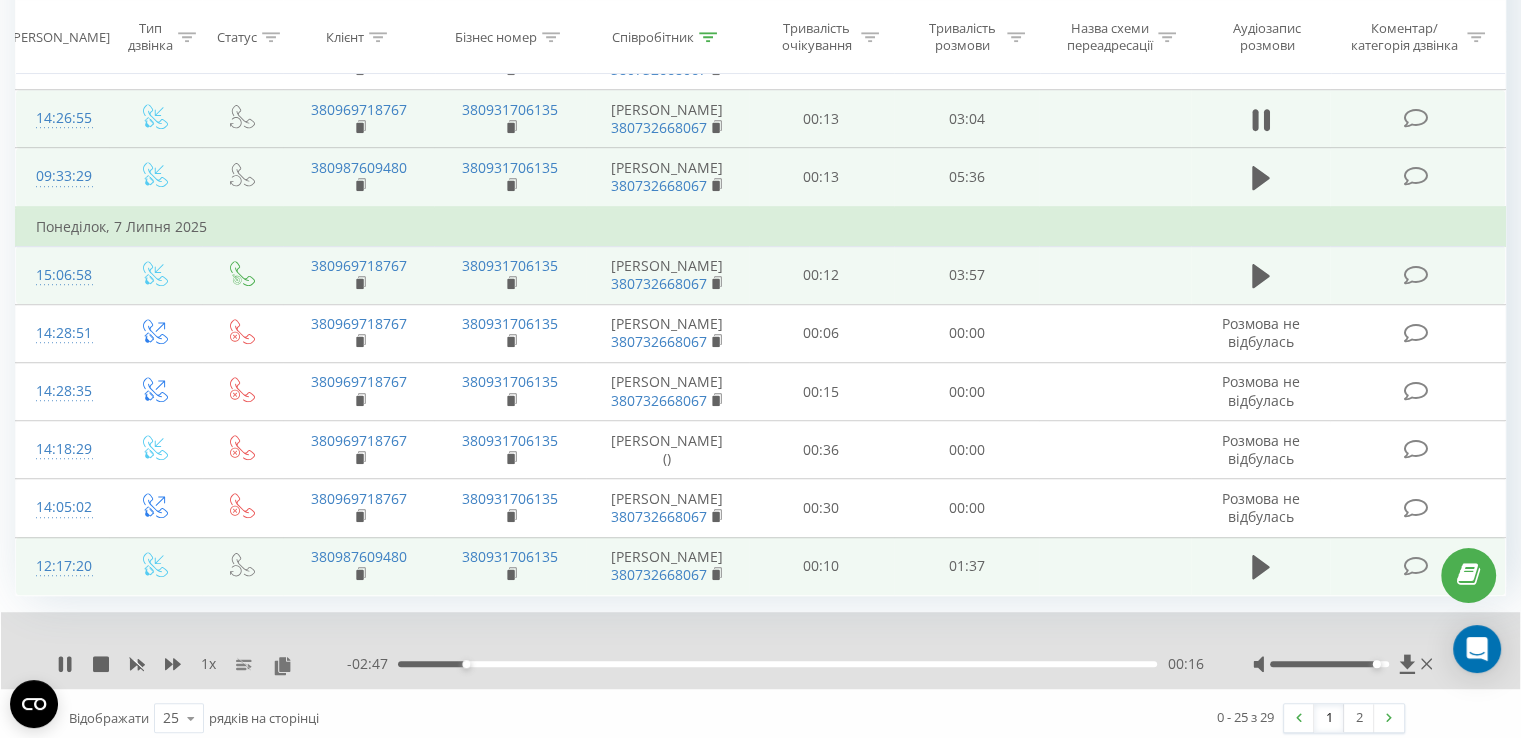scroll, scrollTop: 1321, scrollLeft: 0, axis: vertical 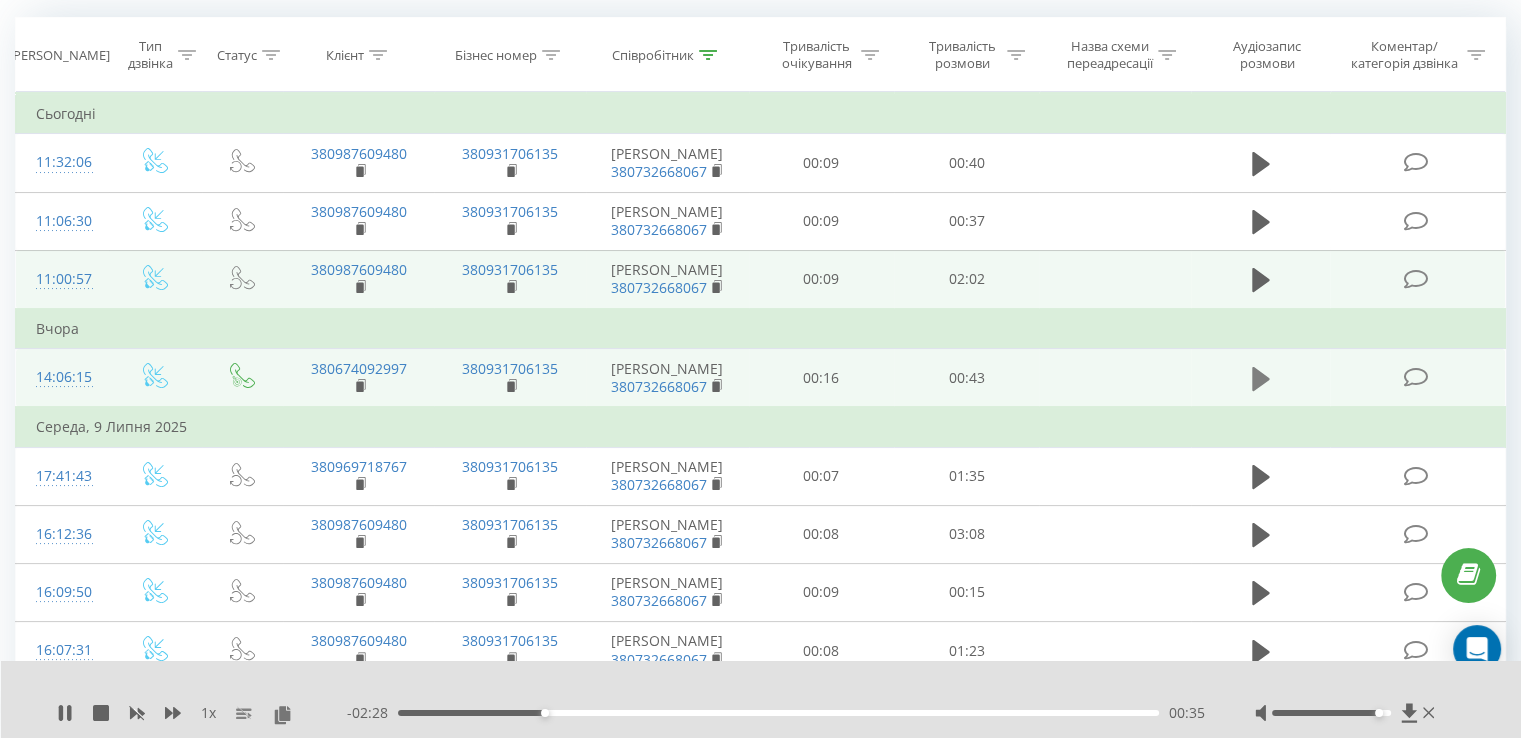 click 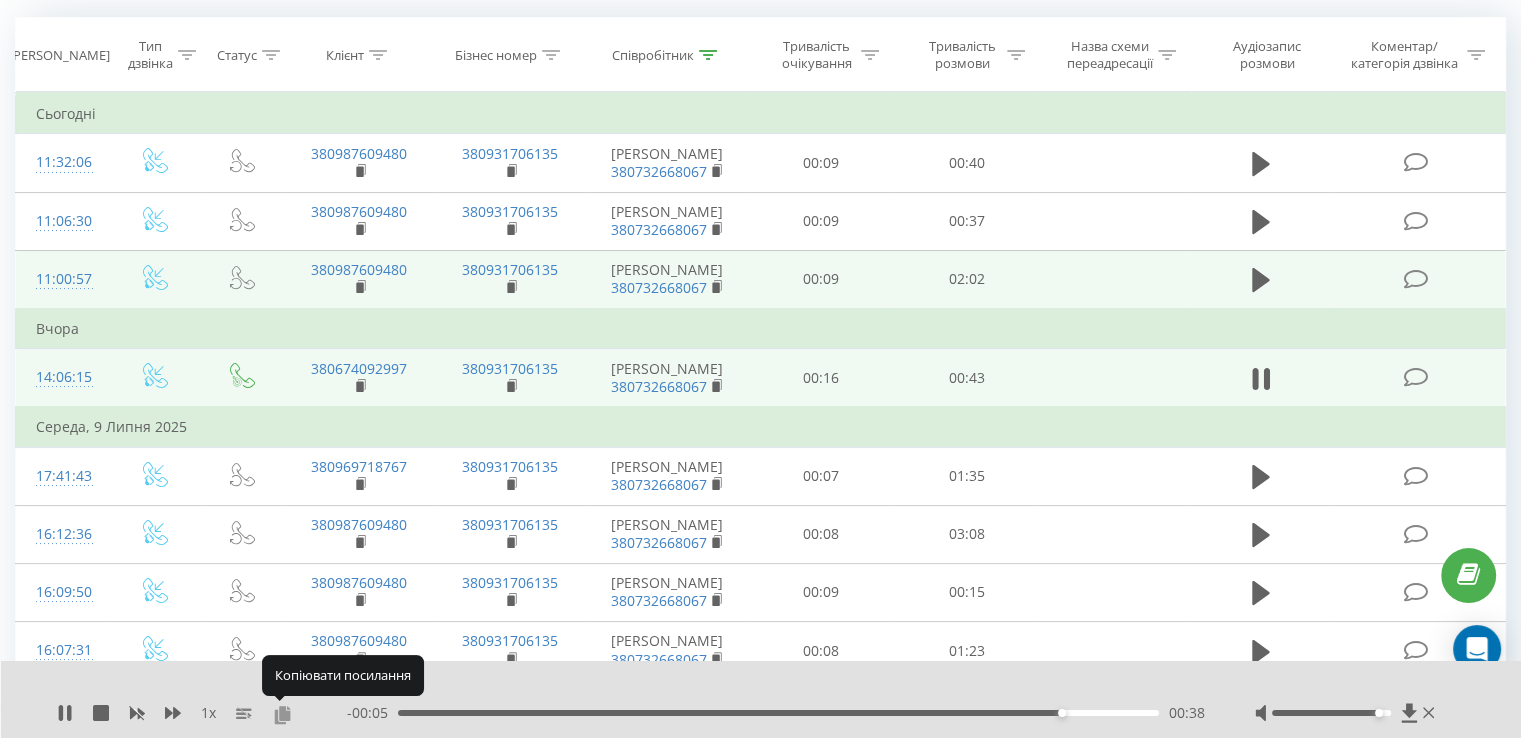 click at bounding box center [282, 714] 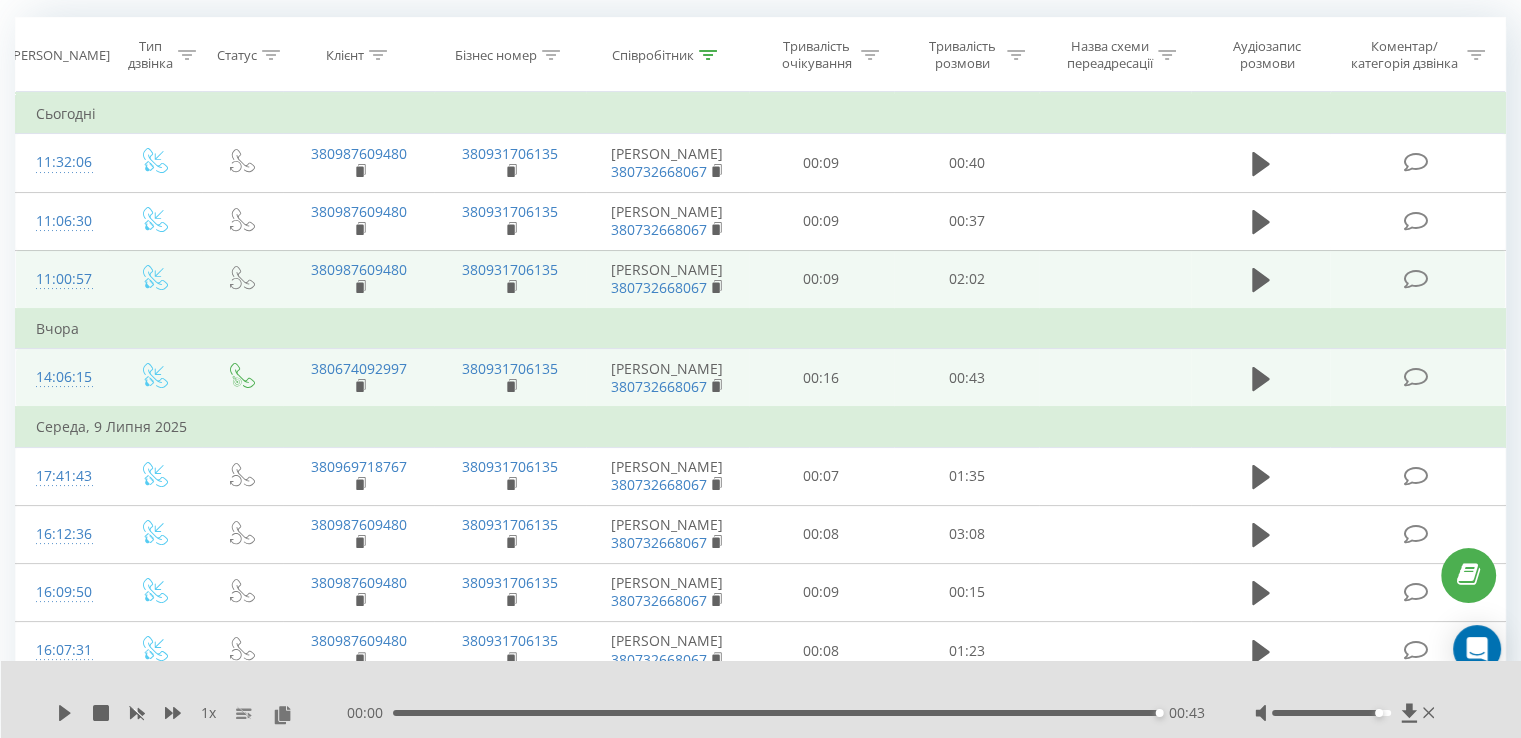 click on "Співробітник" at bounding box center (653, 55) 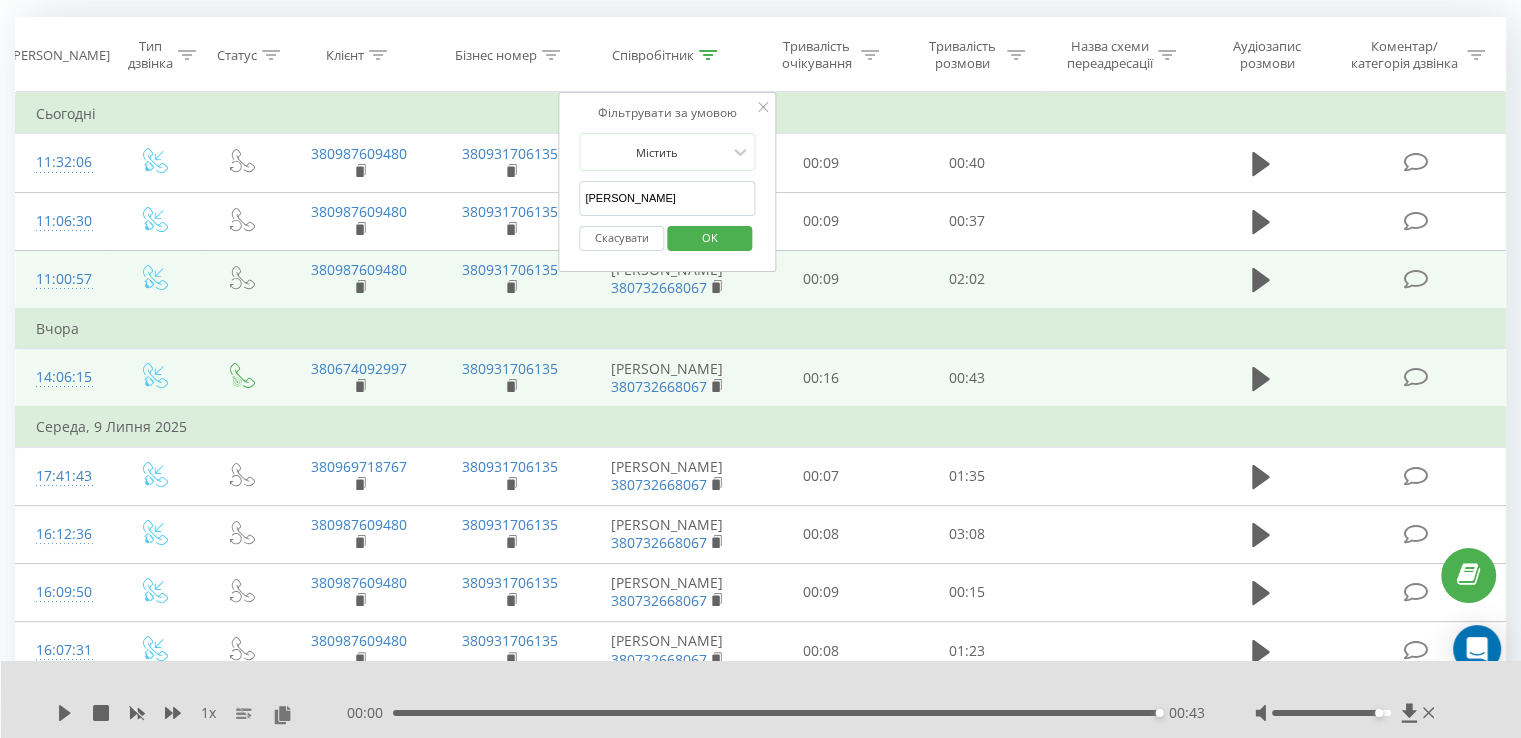 click on "[PERSON_NAME]" at bounding box center [667, 198] 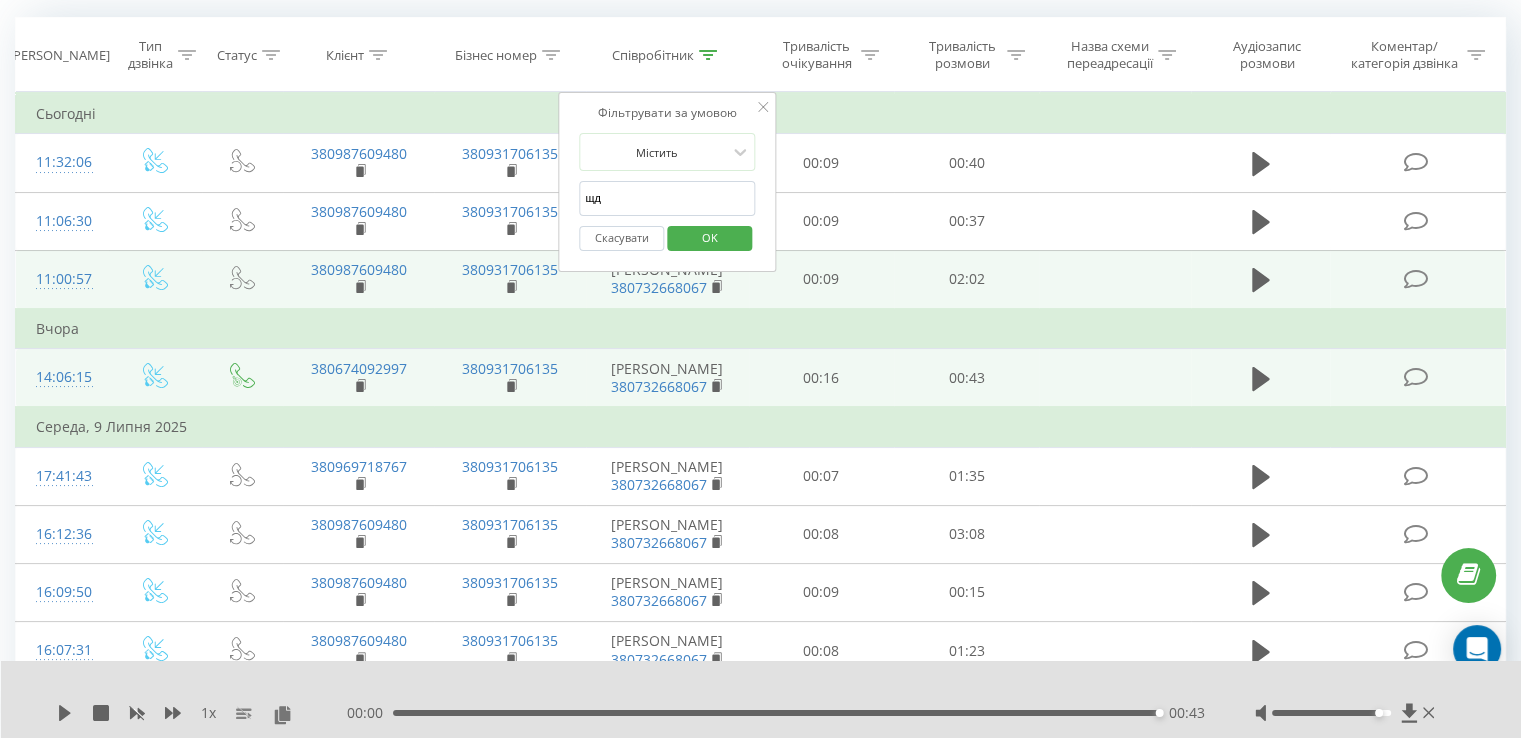type on "щ" 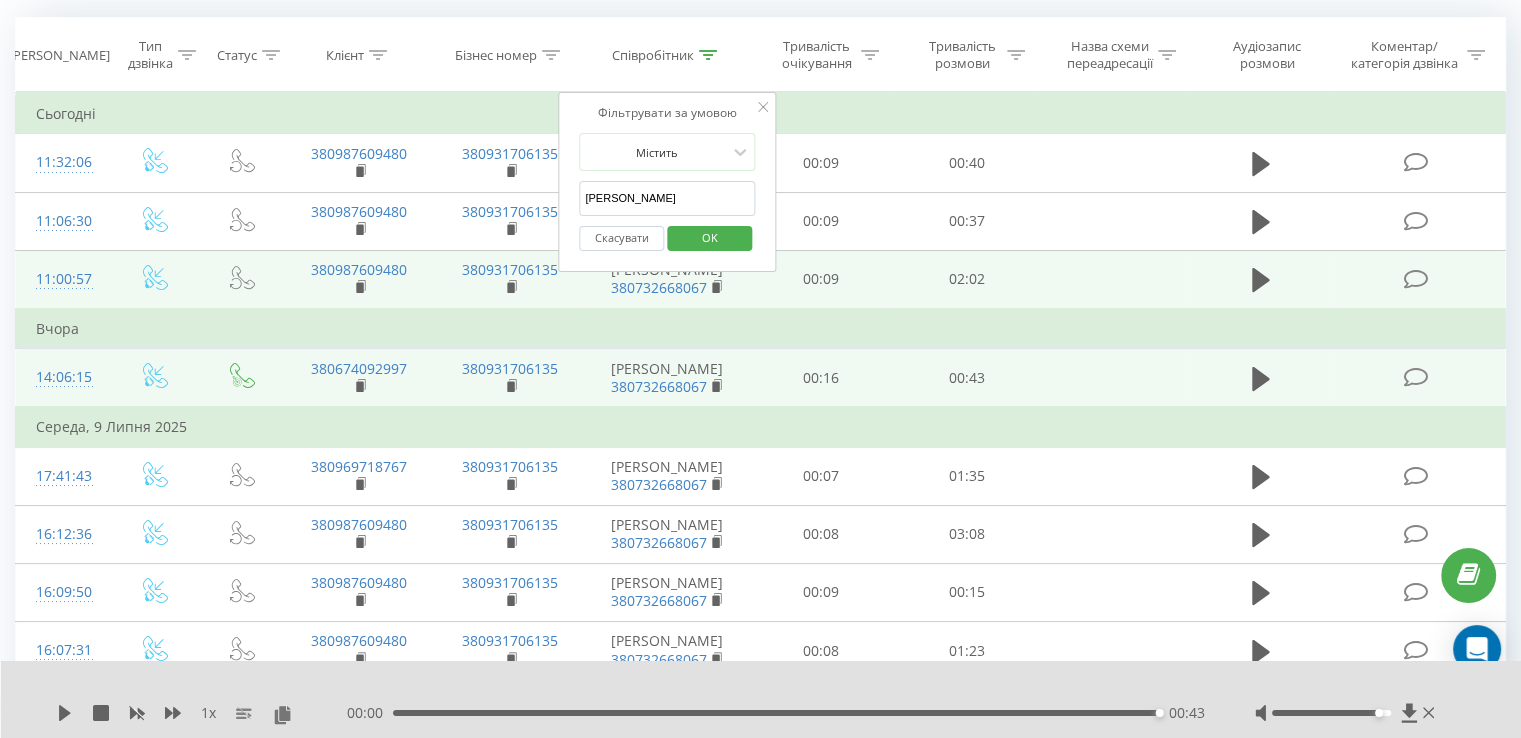 click on "OK" at bounding box center (710, 237) 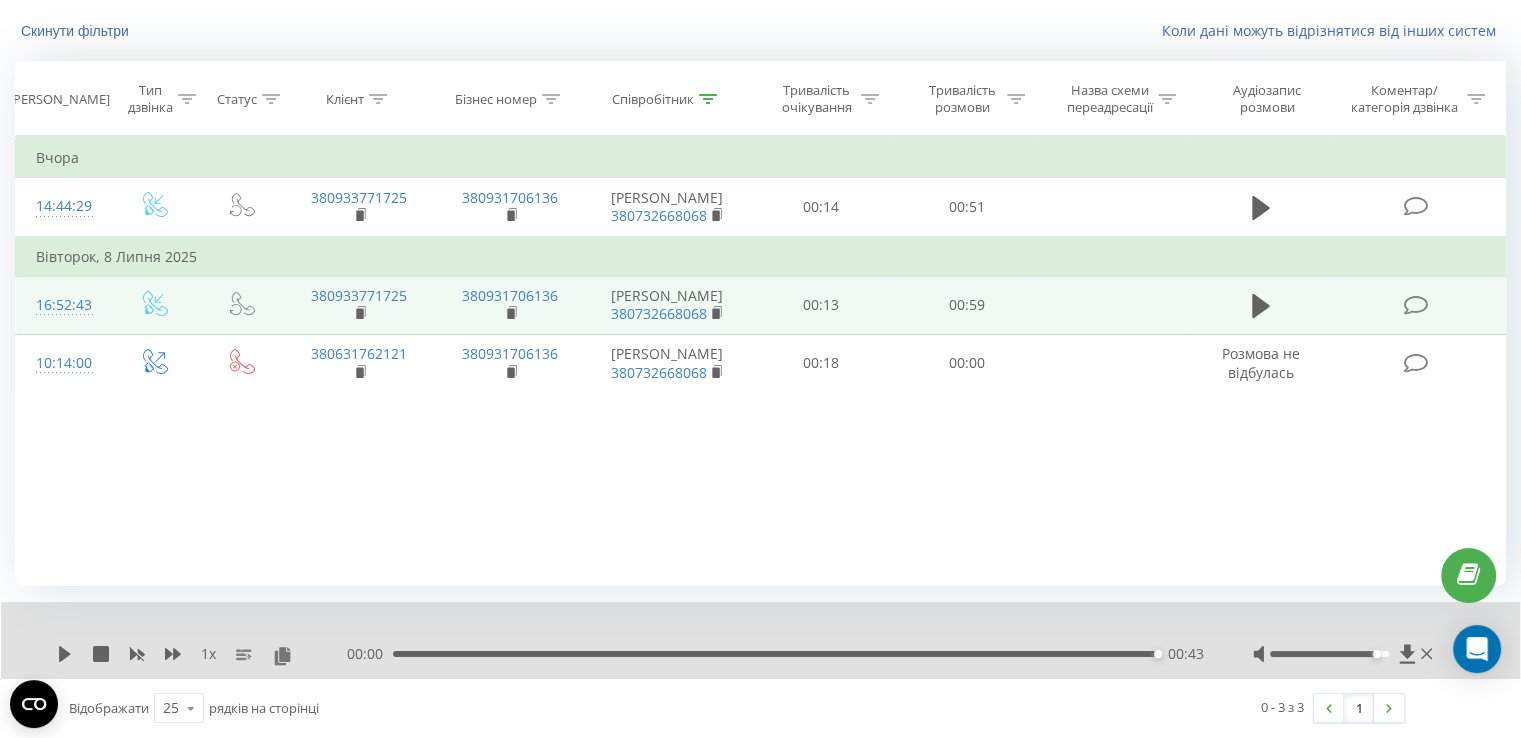 scroll, scrollTop: 44, scrollLeft: 0, axis: vertical 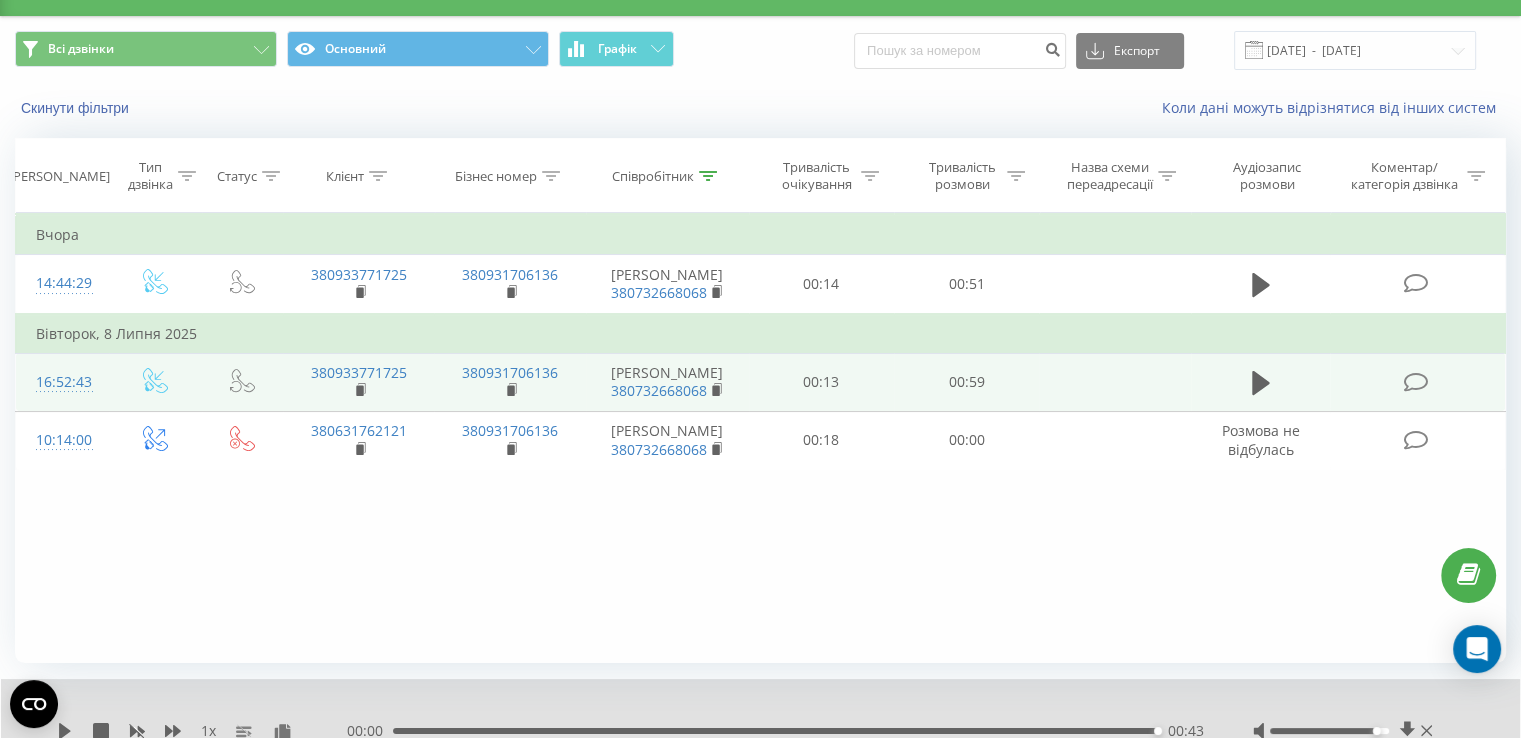 click at bounding box center (1261, 382) 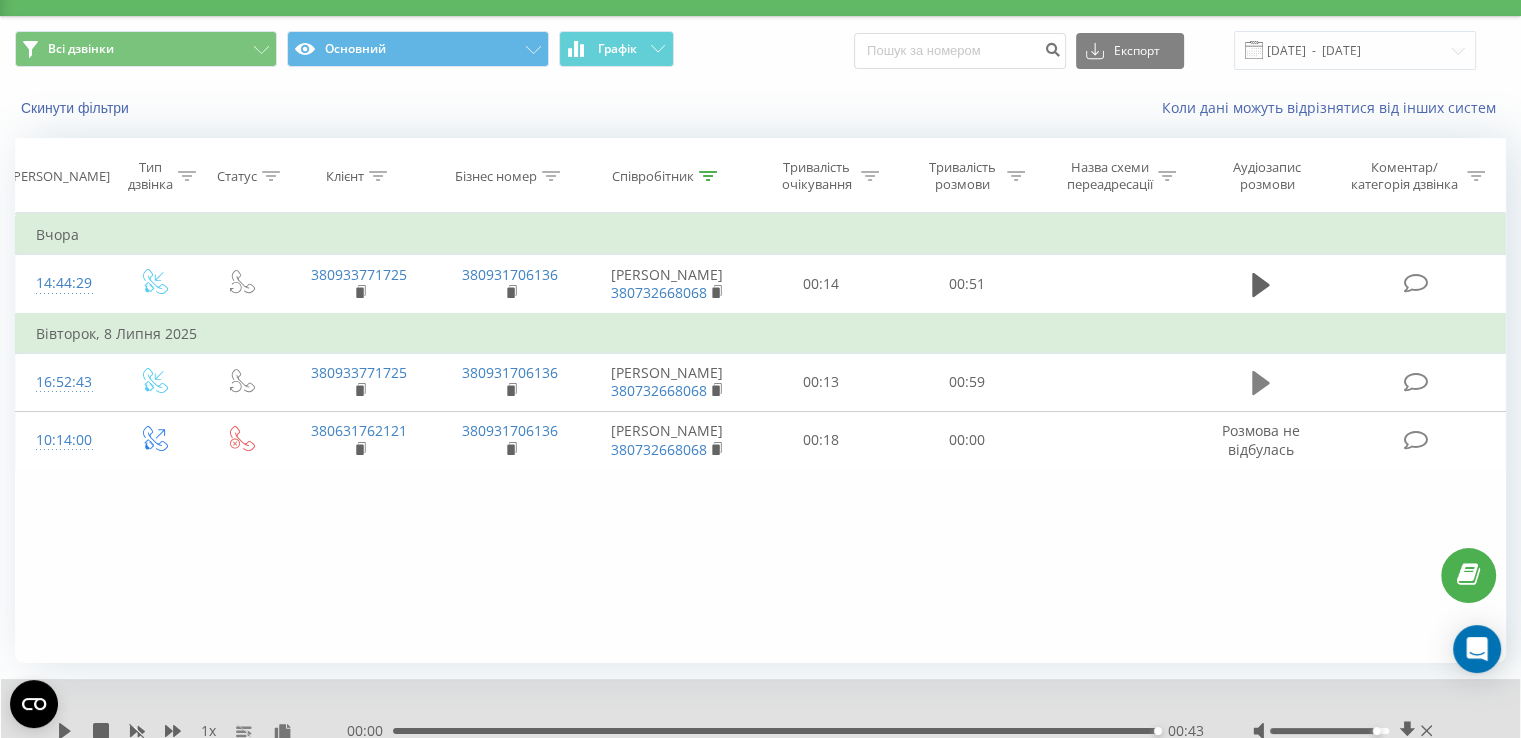 click 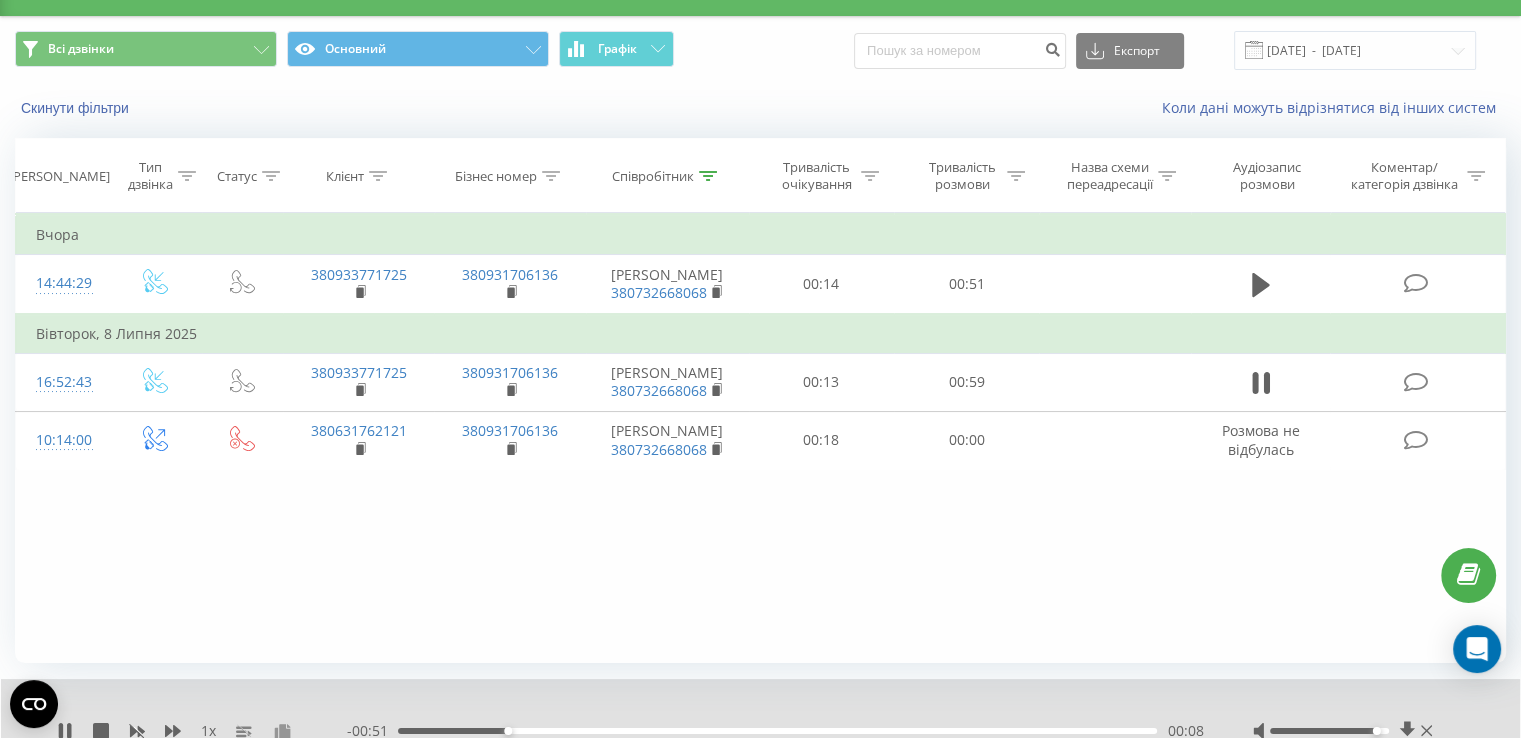 click at bounding box center [282, 732] 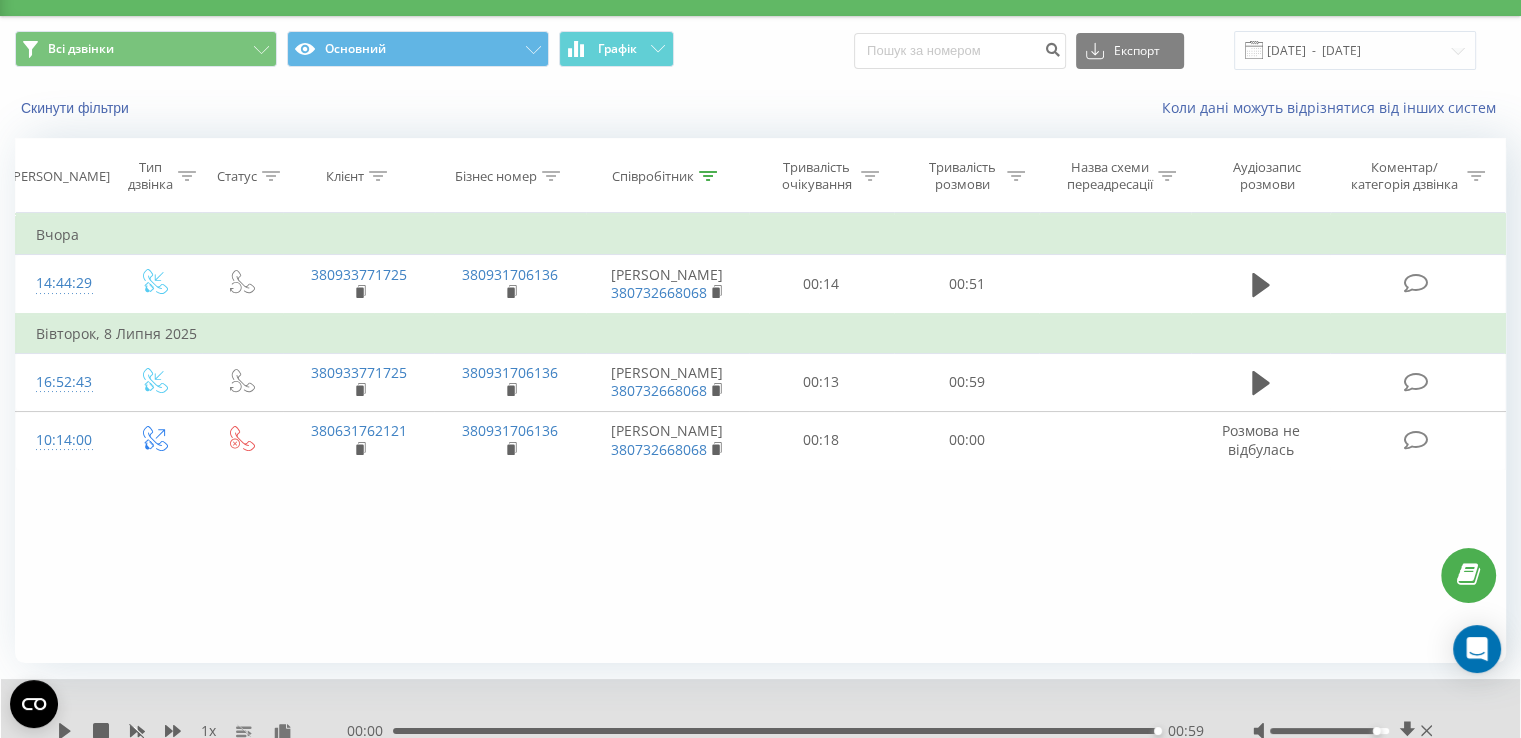 click on "Співробітник" at bounding box center (653, 176) 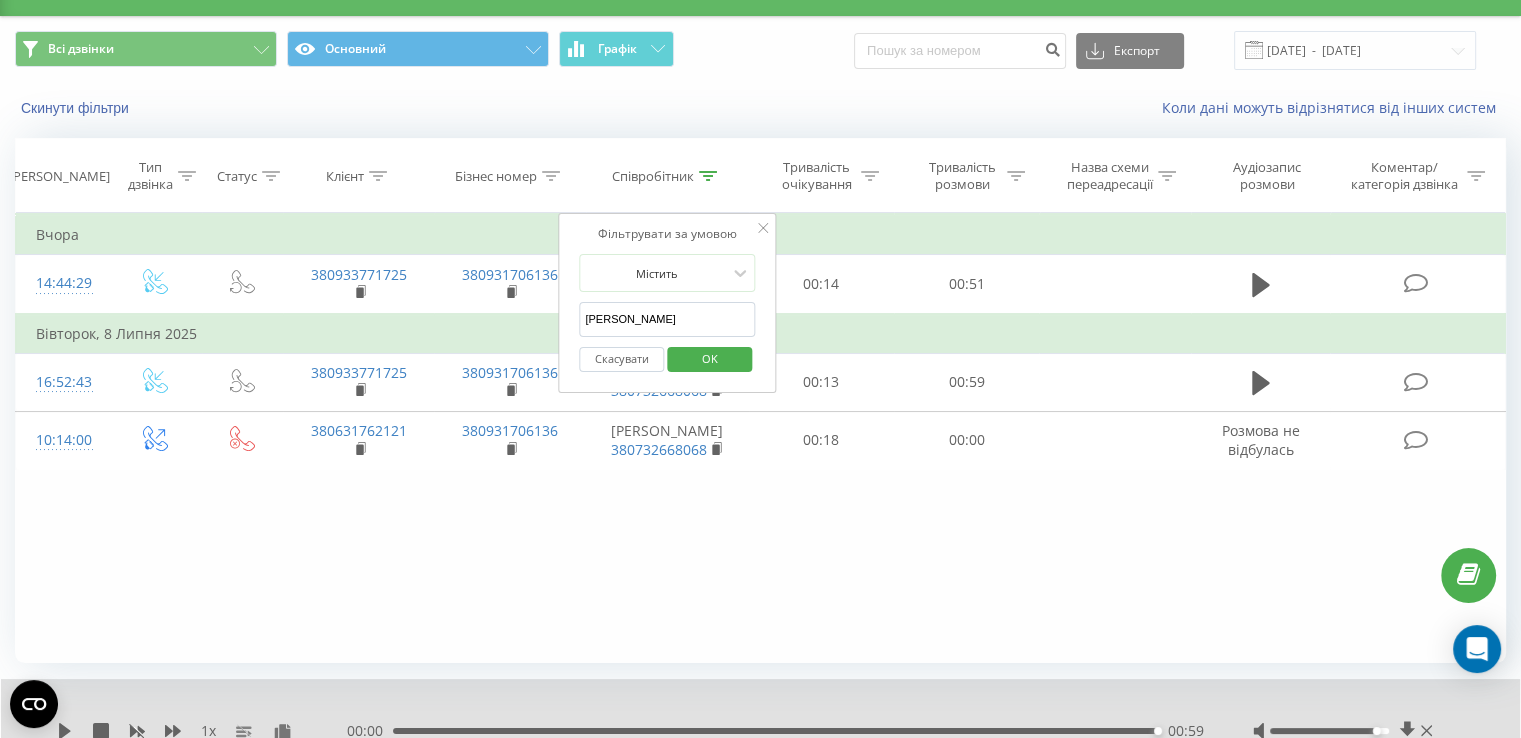 click on "[PERSON_NAME]" at bounding box center [667, 319] 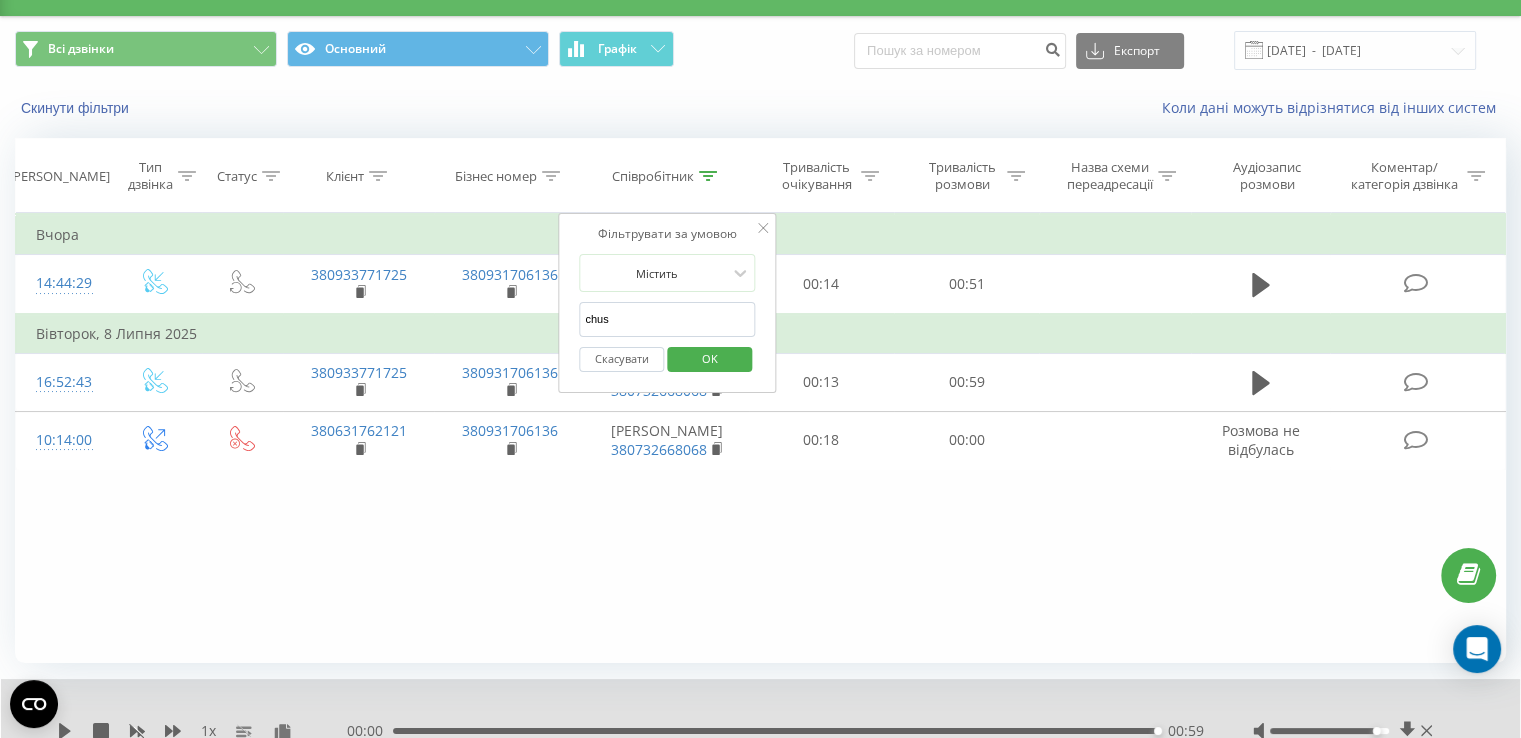 type on "chus" 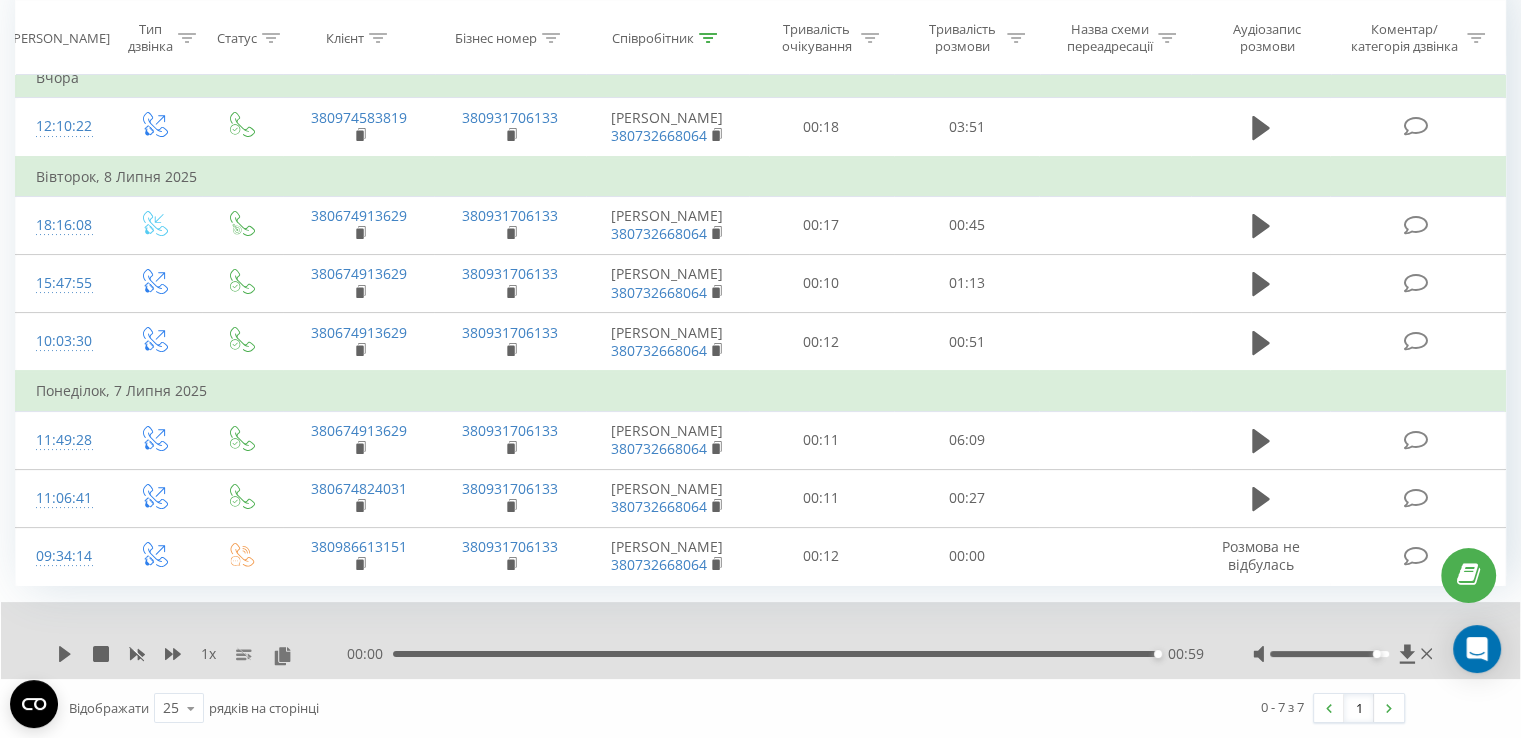 scroll, scrollTop: 305, scrollLeft: 0, axis: vertical 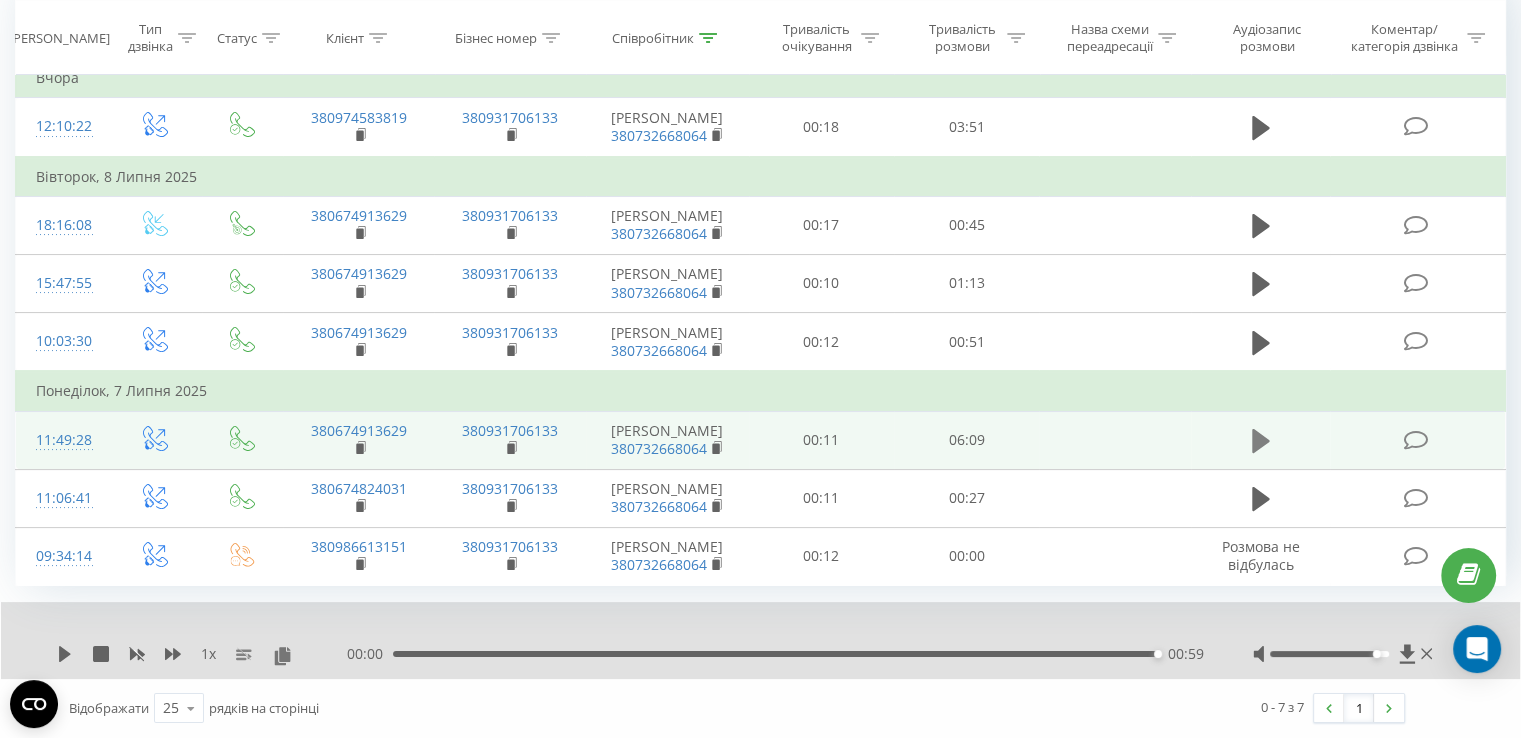 click 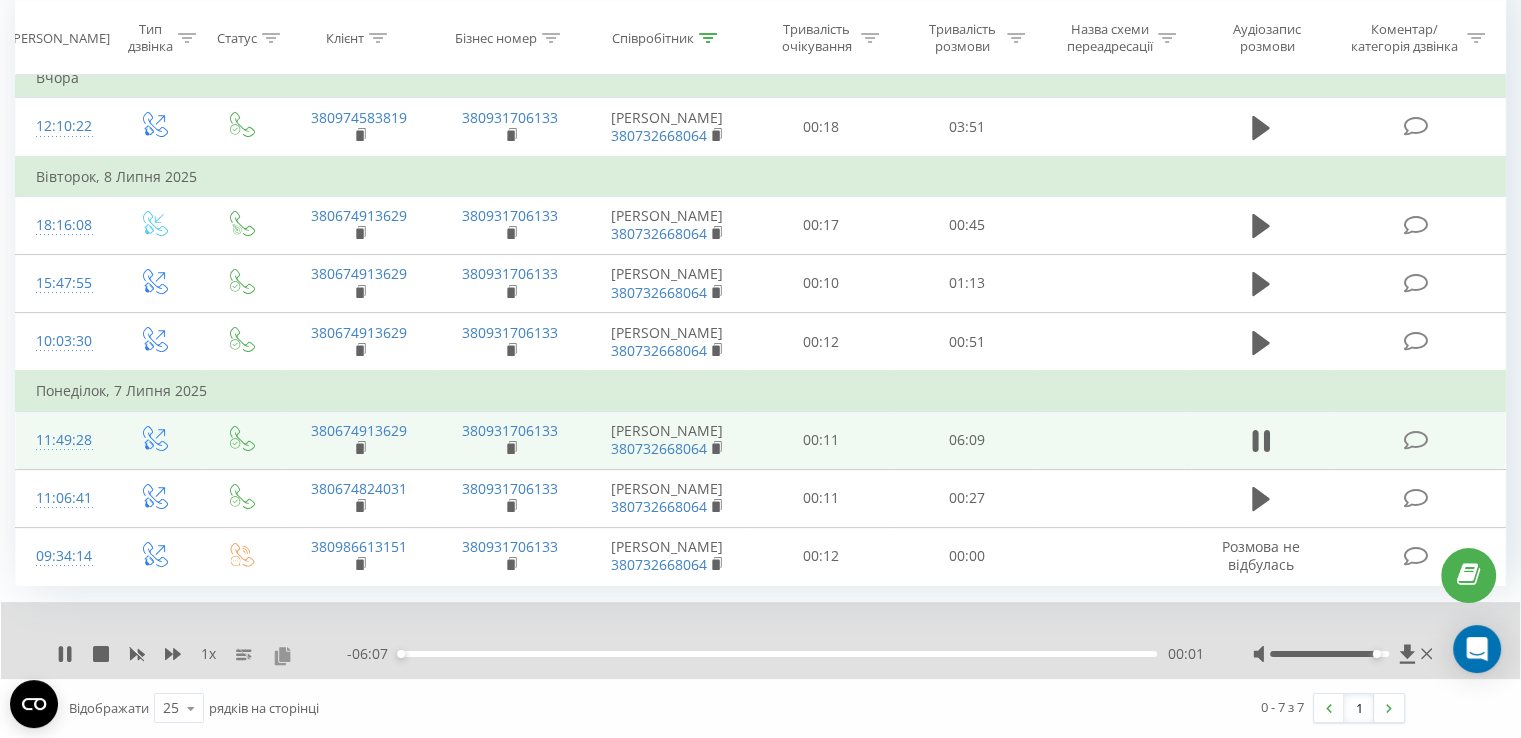 click at bounding box center (282, 655) 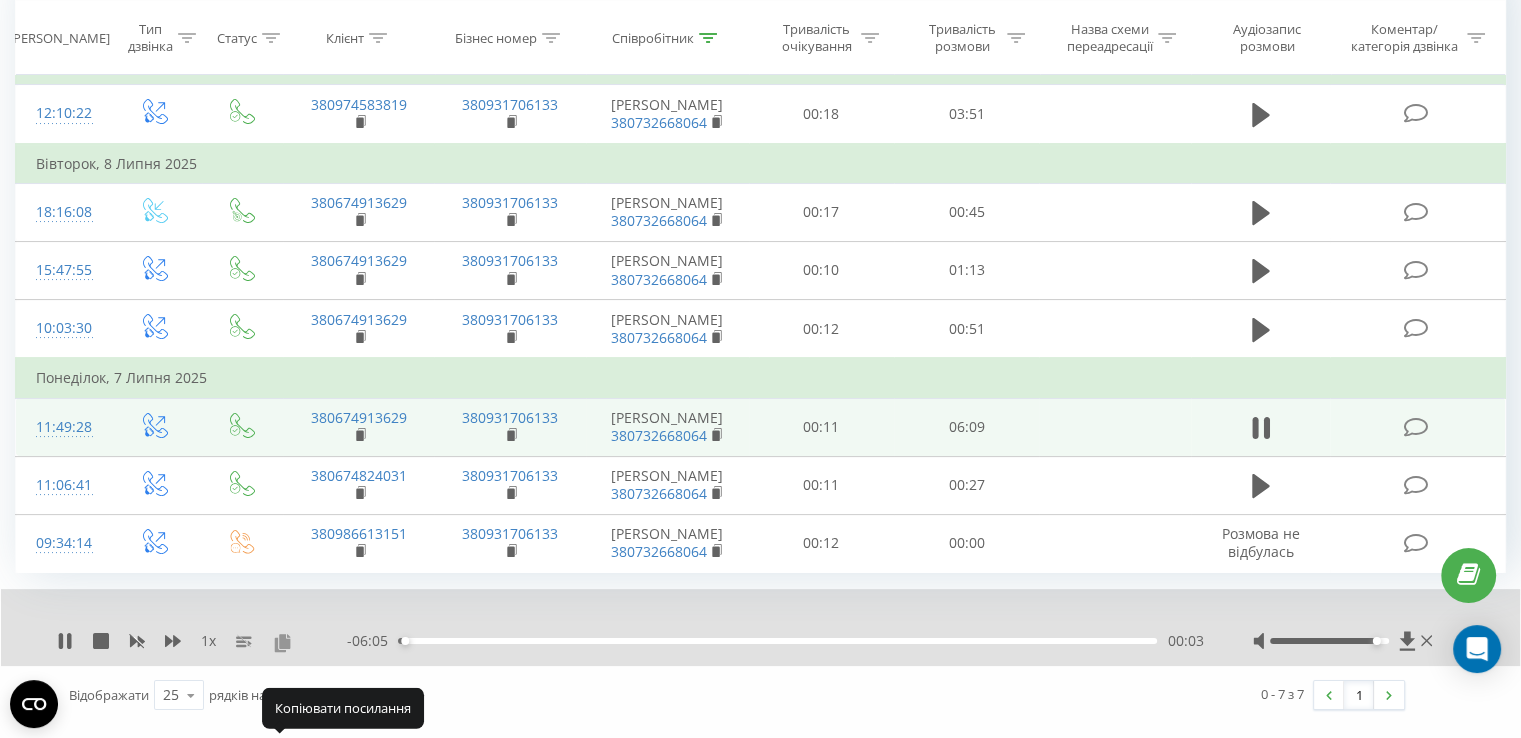 click at bounding box center [282, 642] 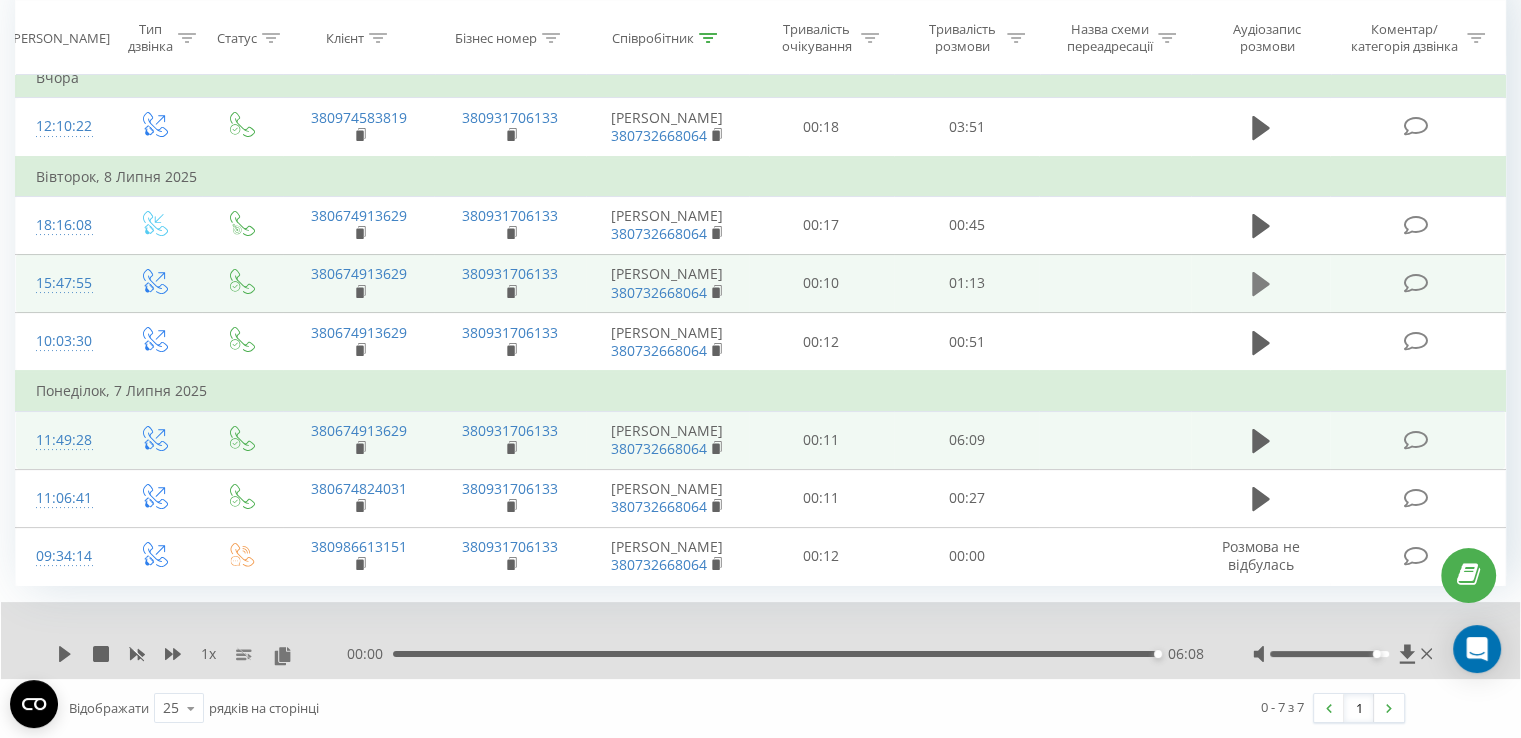 click 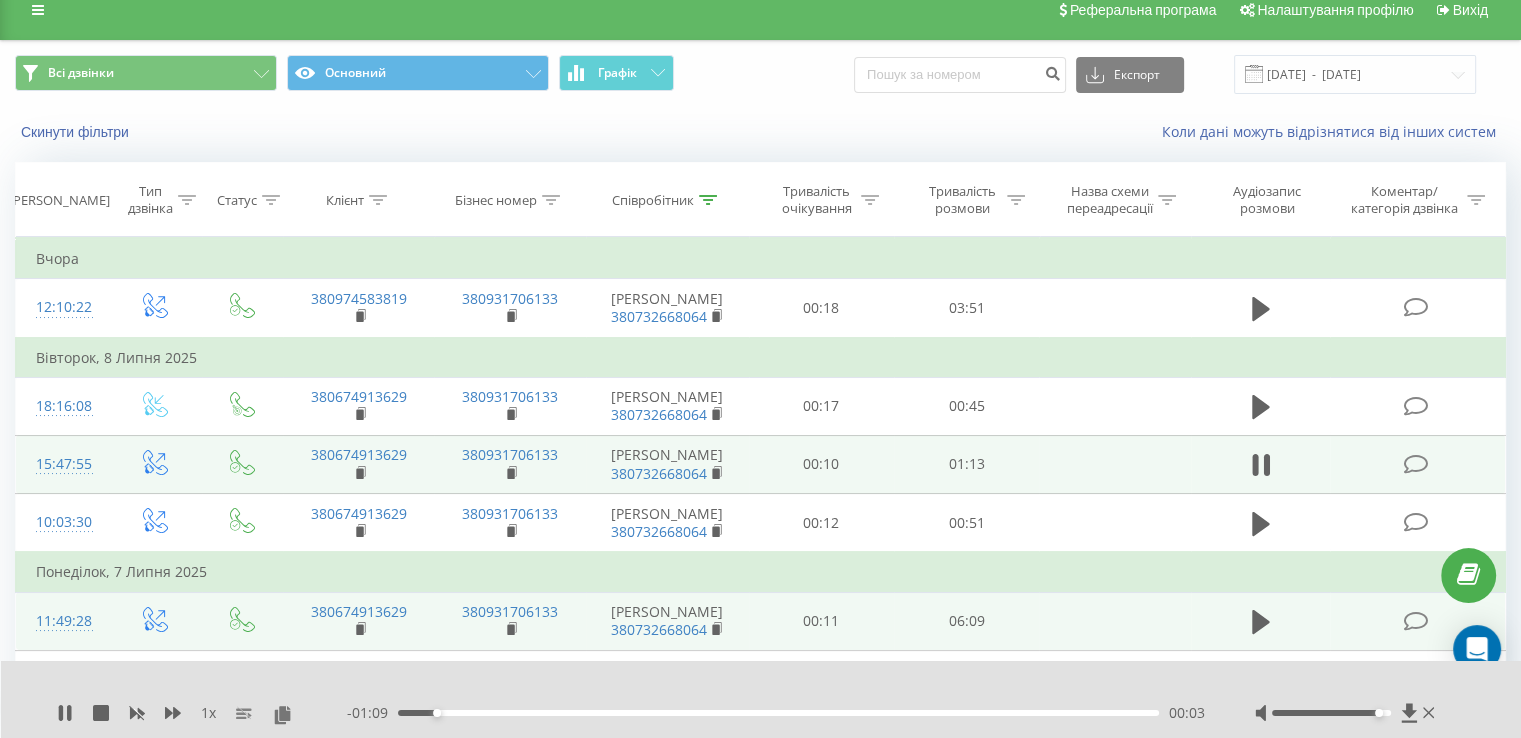 scroll, scrollTop: 19, scrollLeft: 0, axis: vertical 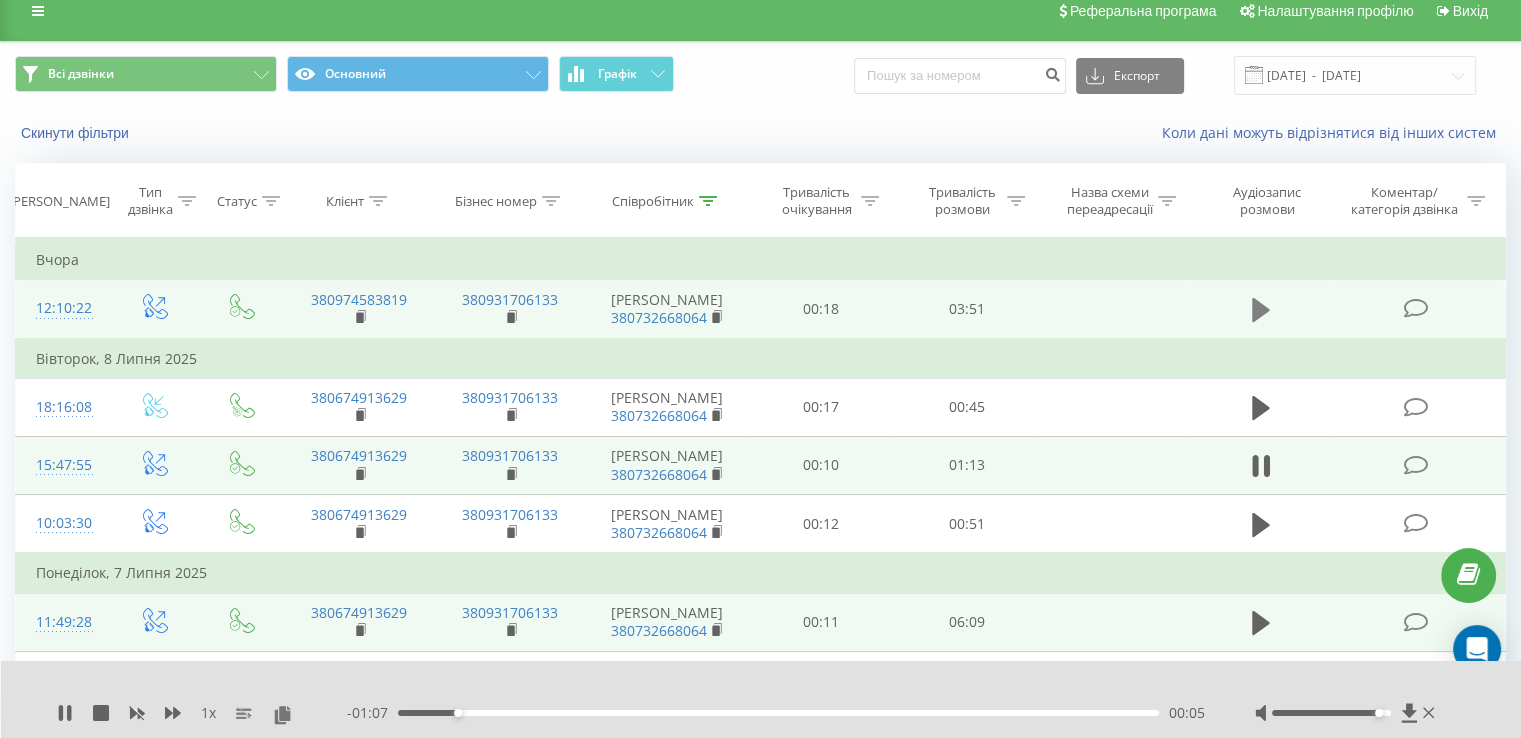 click 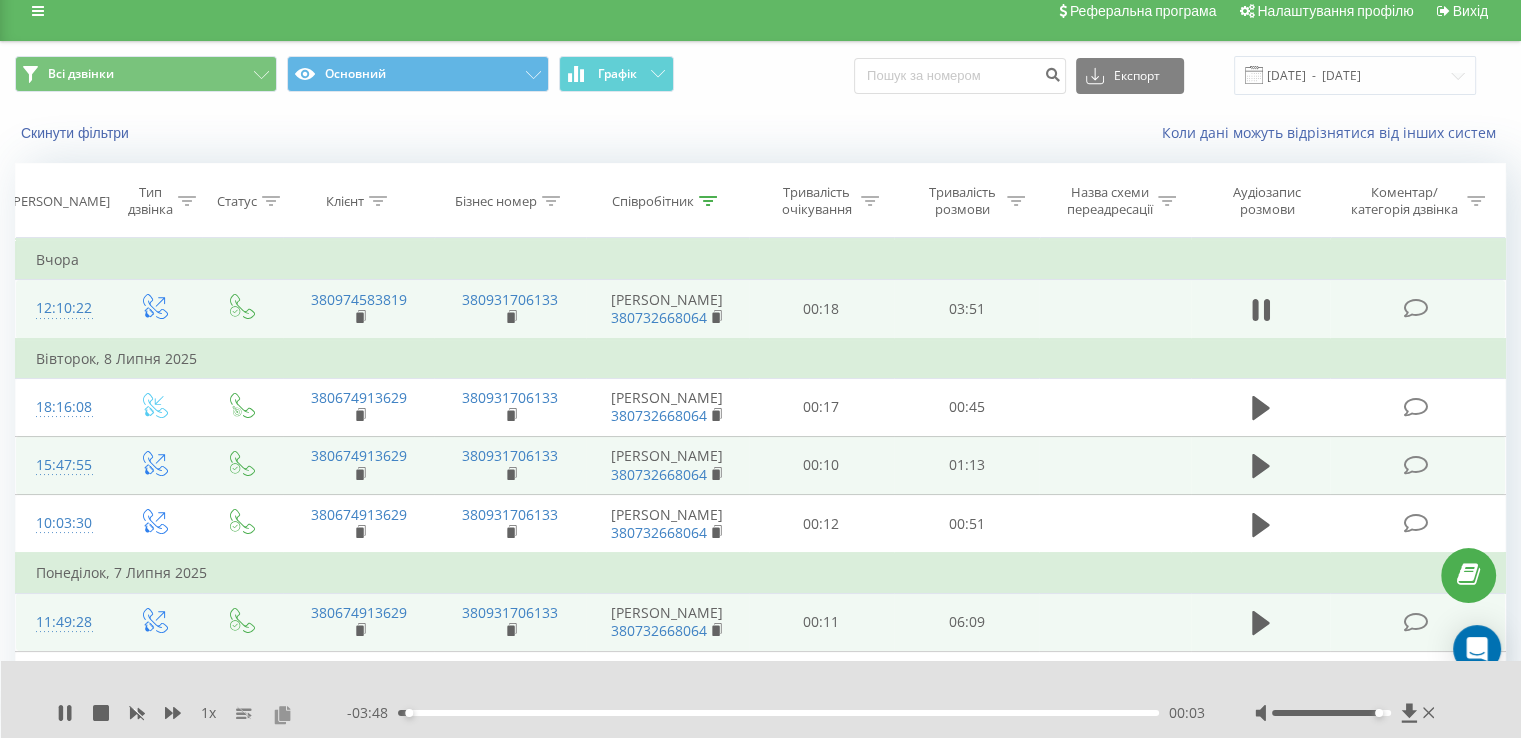 click at bounding box center [282, 714] 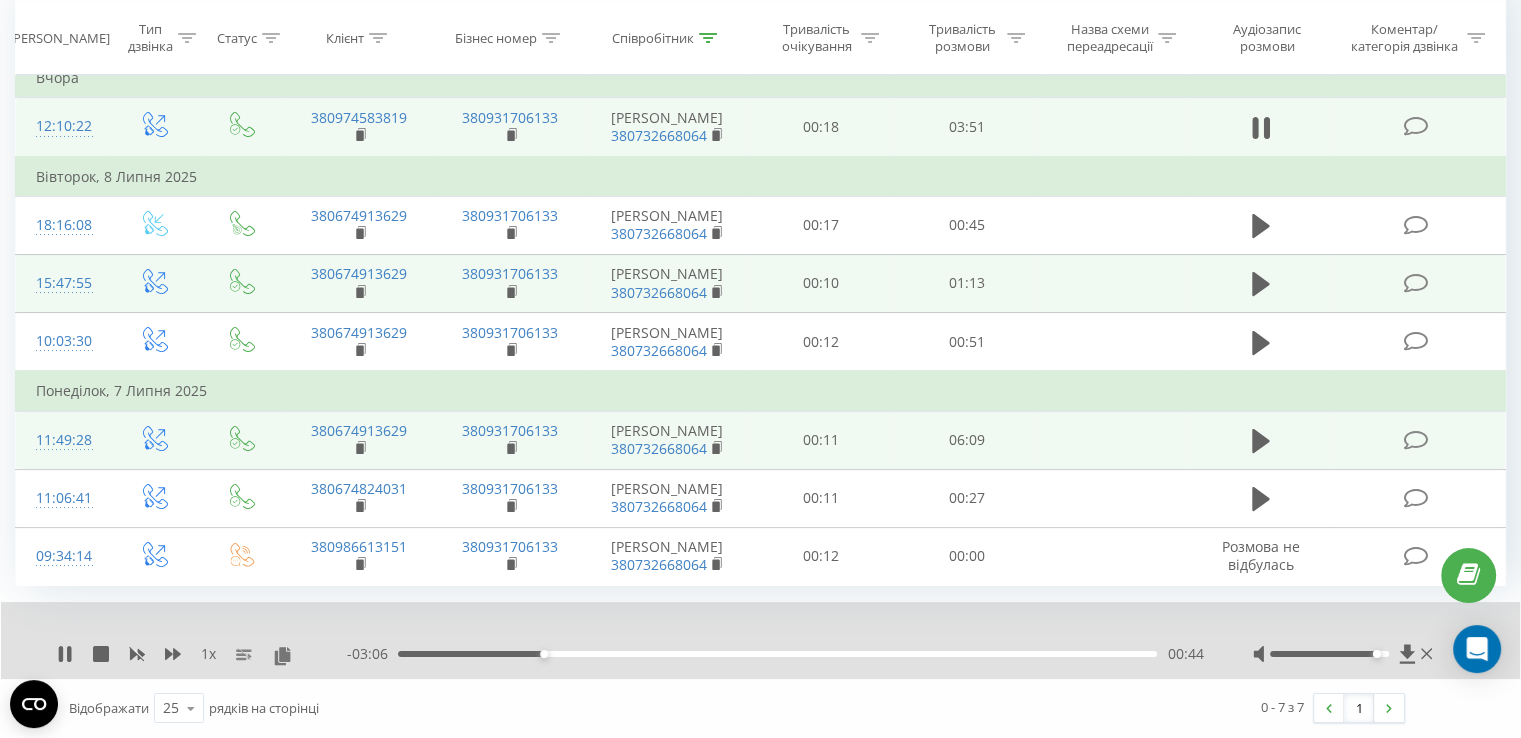 scroll, scrollTop: 224, scrollLeft: 0, axis: vertical 